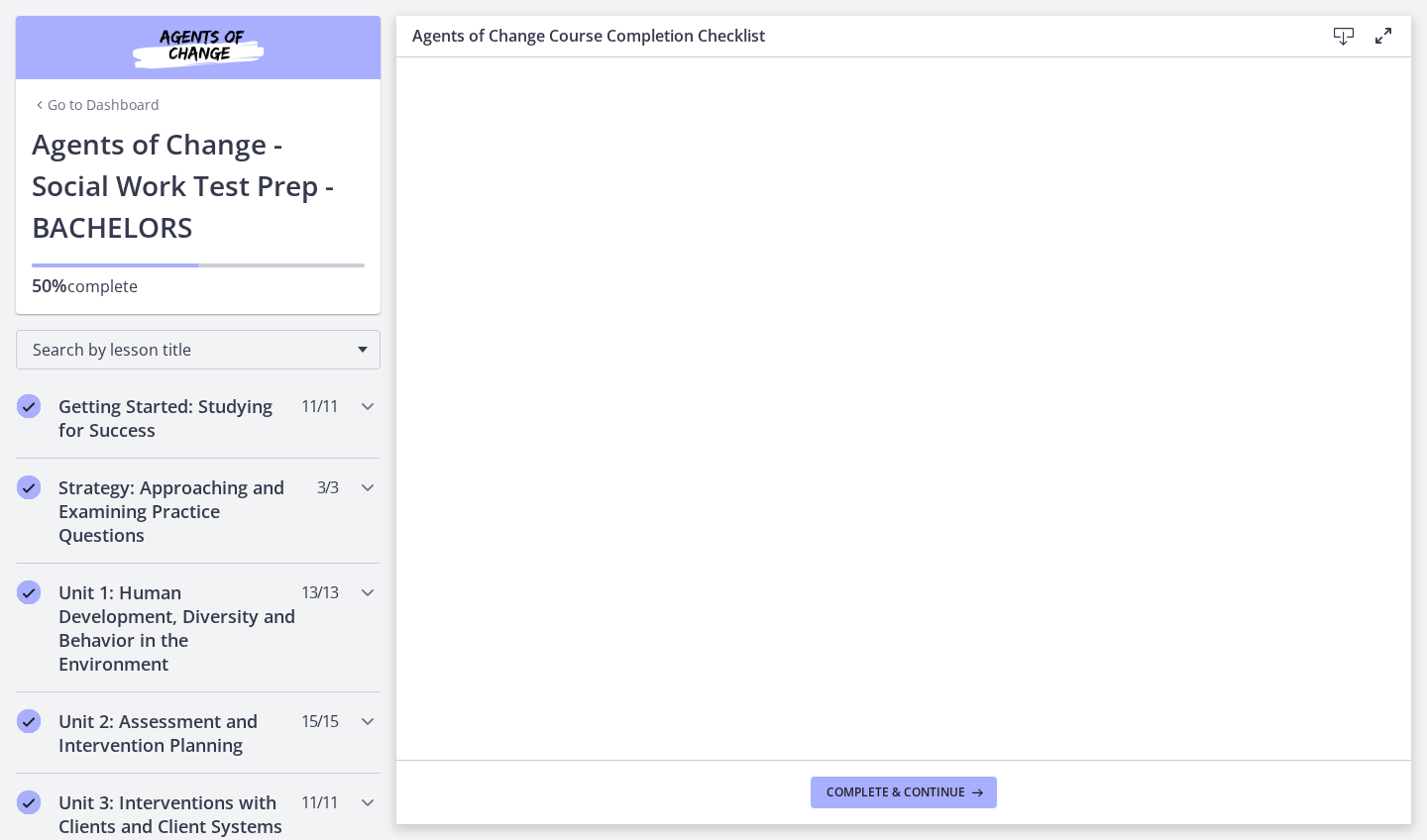 scroll, scrollTop: 0, scrollLeft: 0, axis: both 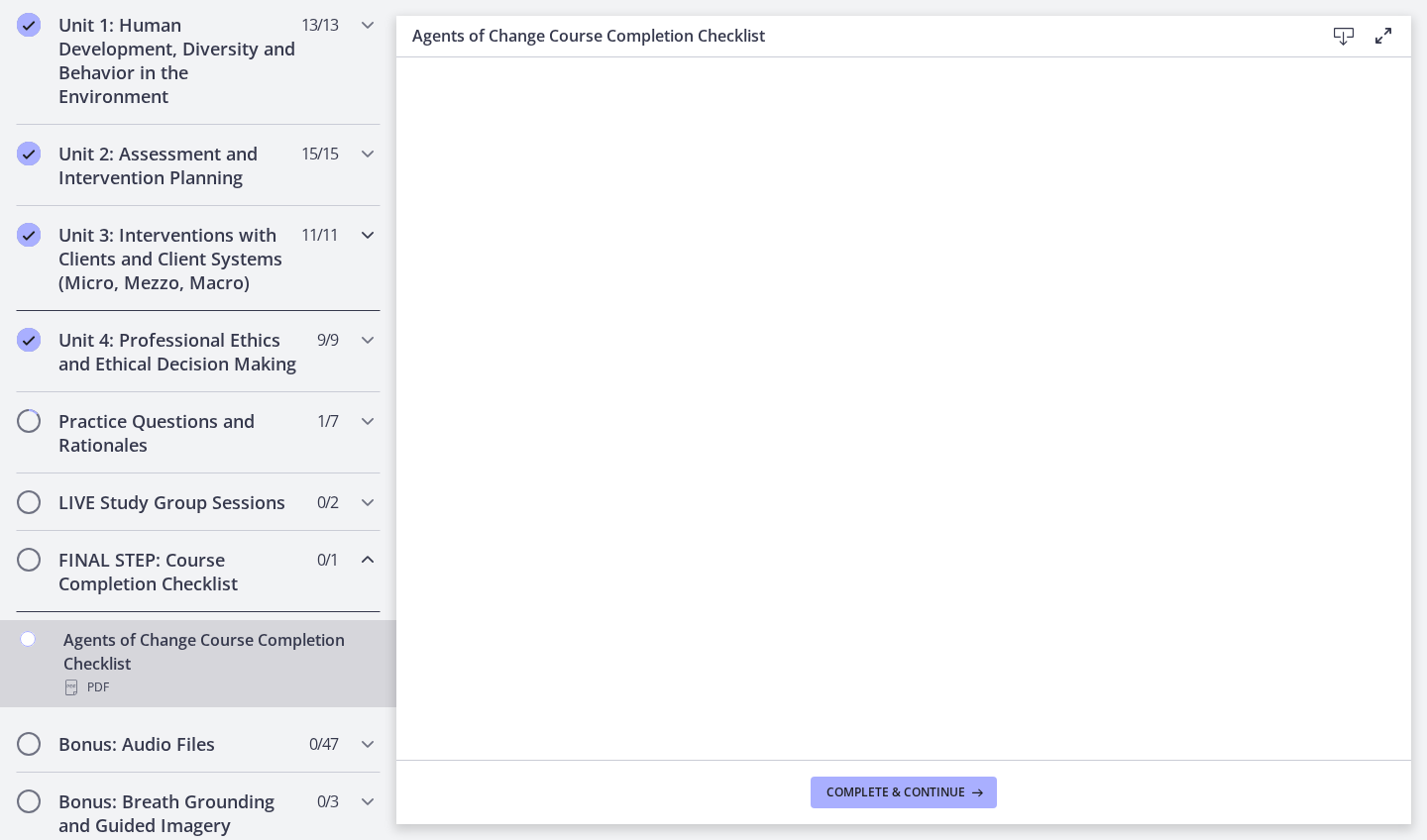 click on "Unit 3: Interventions with Clients and Client Systems (Micro, Mezzo, Macro)" at bounding box center [179, 259] 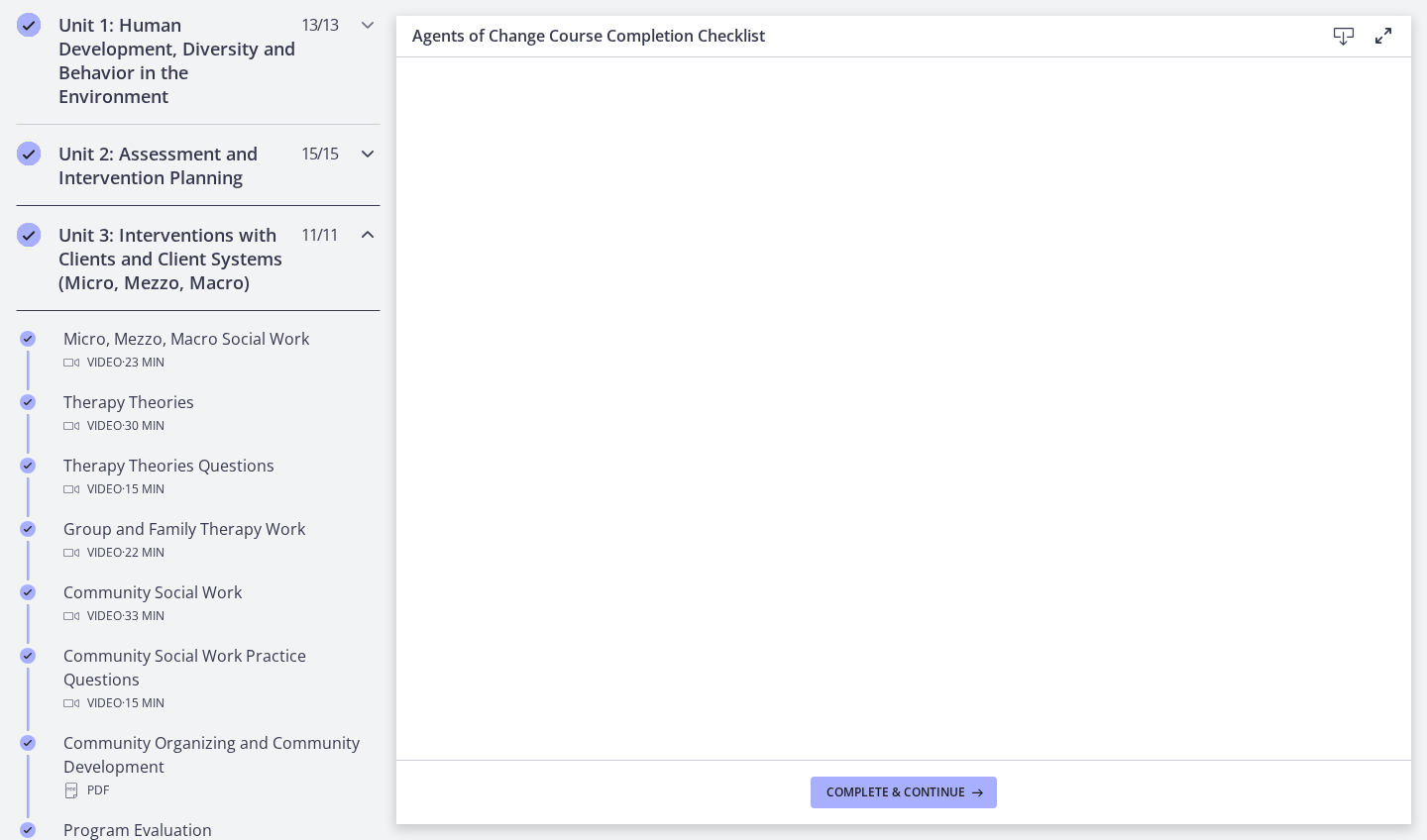 click on "Unit 2: Assessment and Intervention Planning" at bounding box center [179, 165] 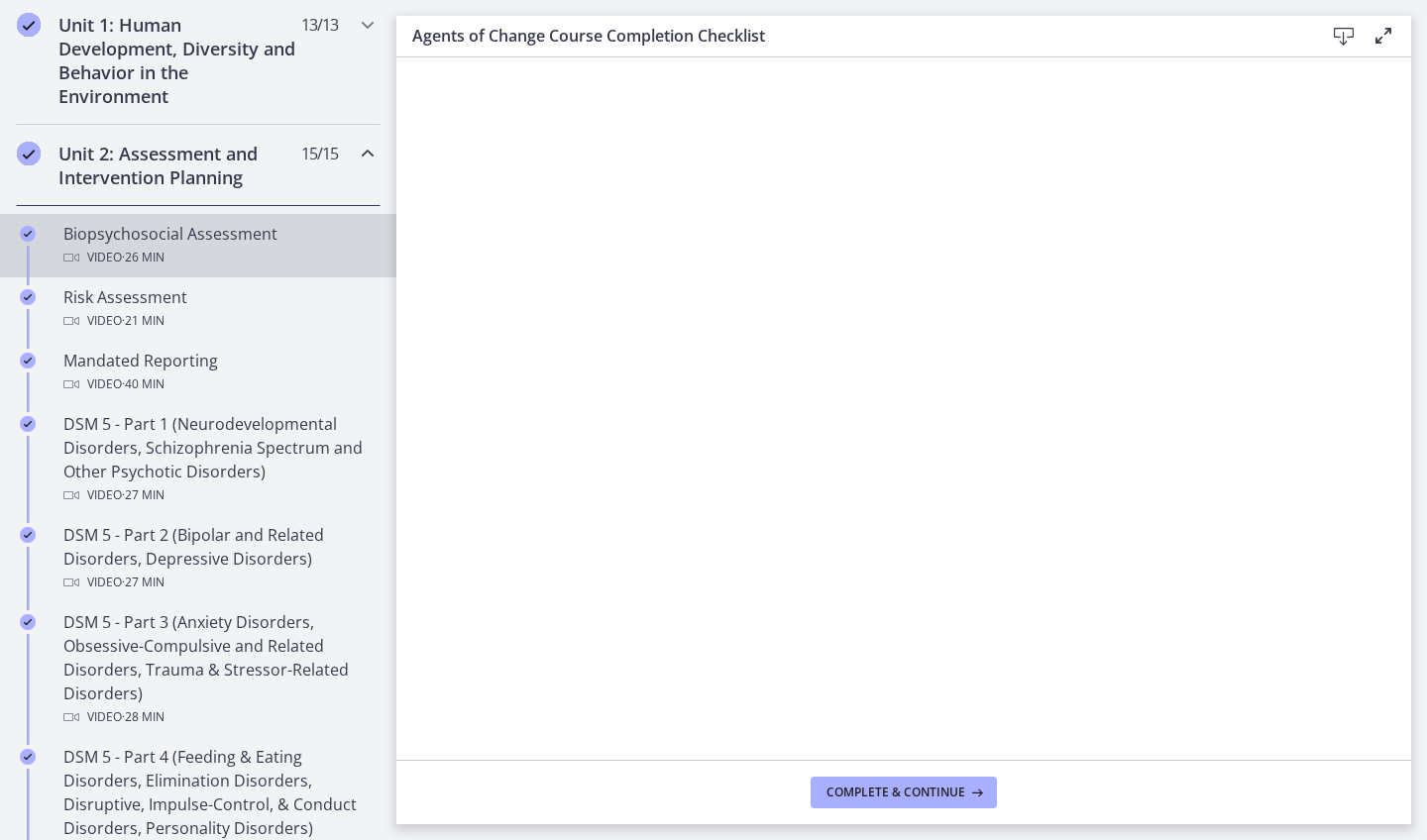 click on "Video
·  26 min" at bounding box center (218, 258) 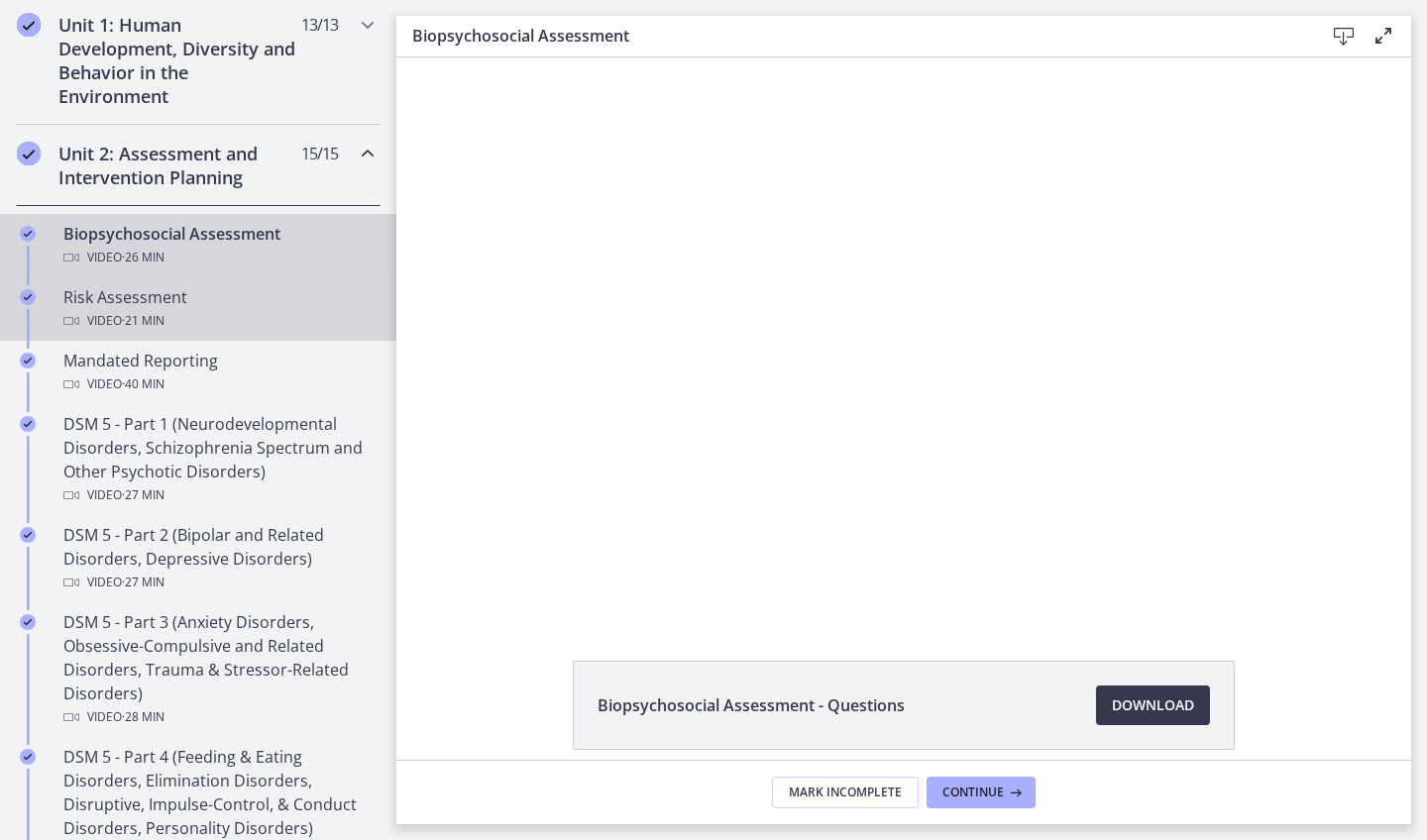 click on "Risk Assessment
Video
·  21 min" at bounding box center [218, 309] 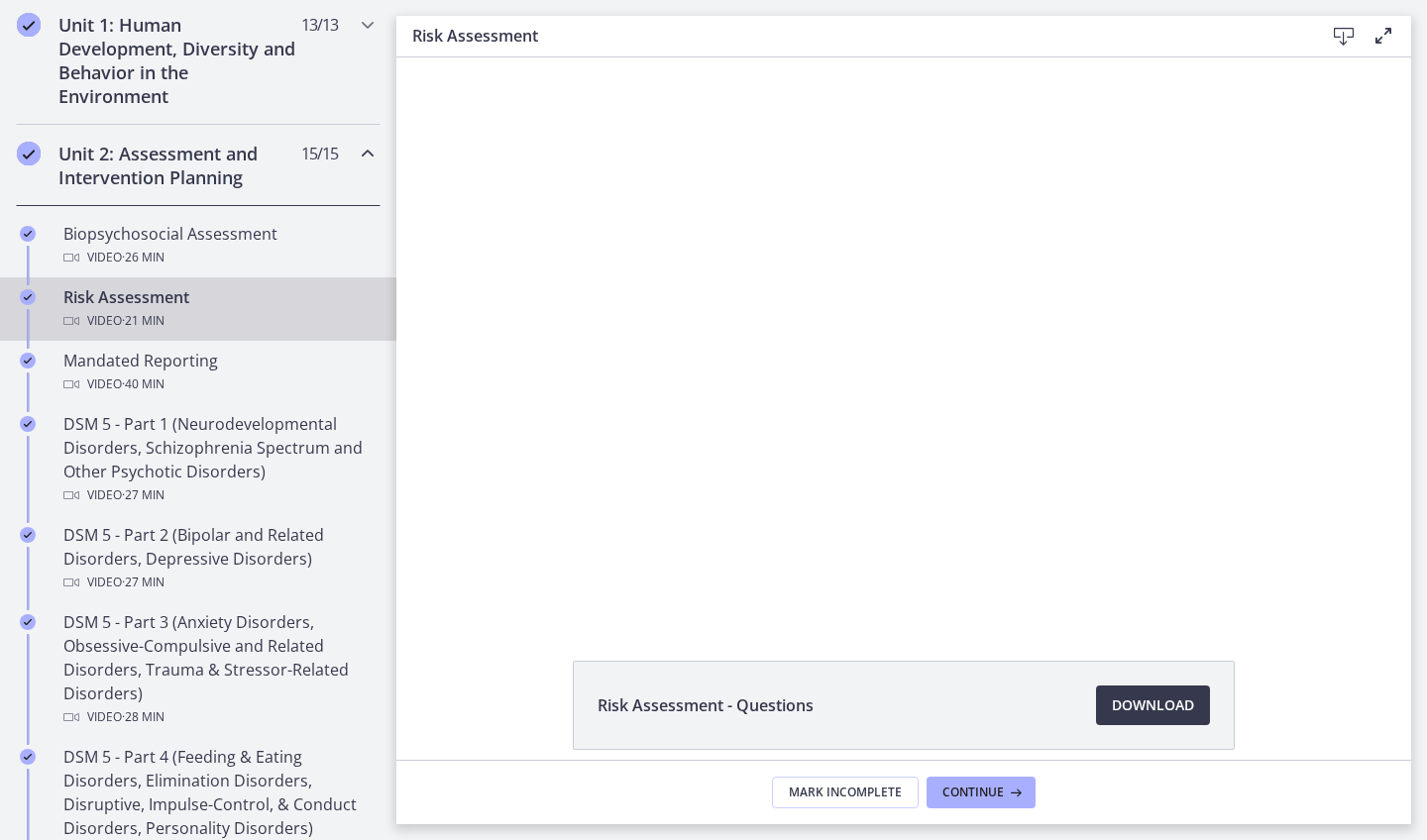 scroll, scrollTop: 0, scrollLeft: 0, axis: both 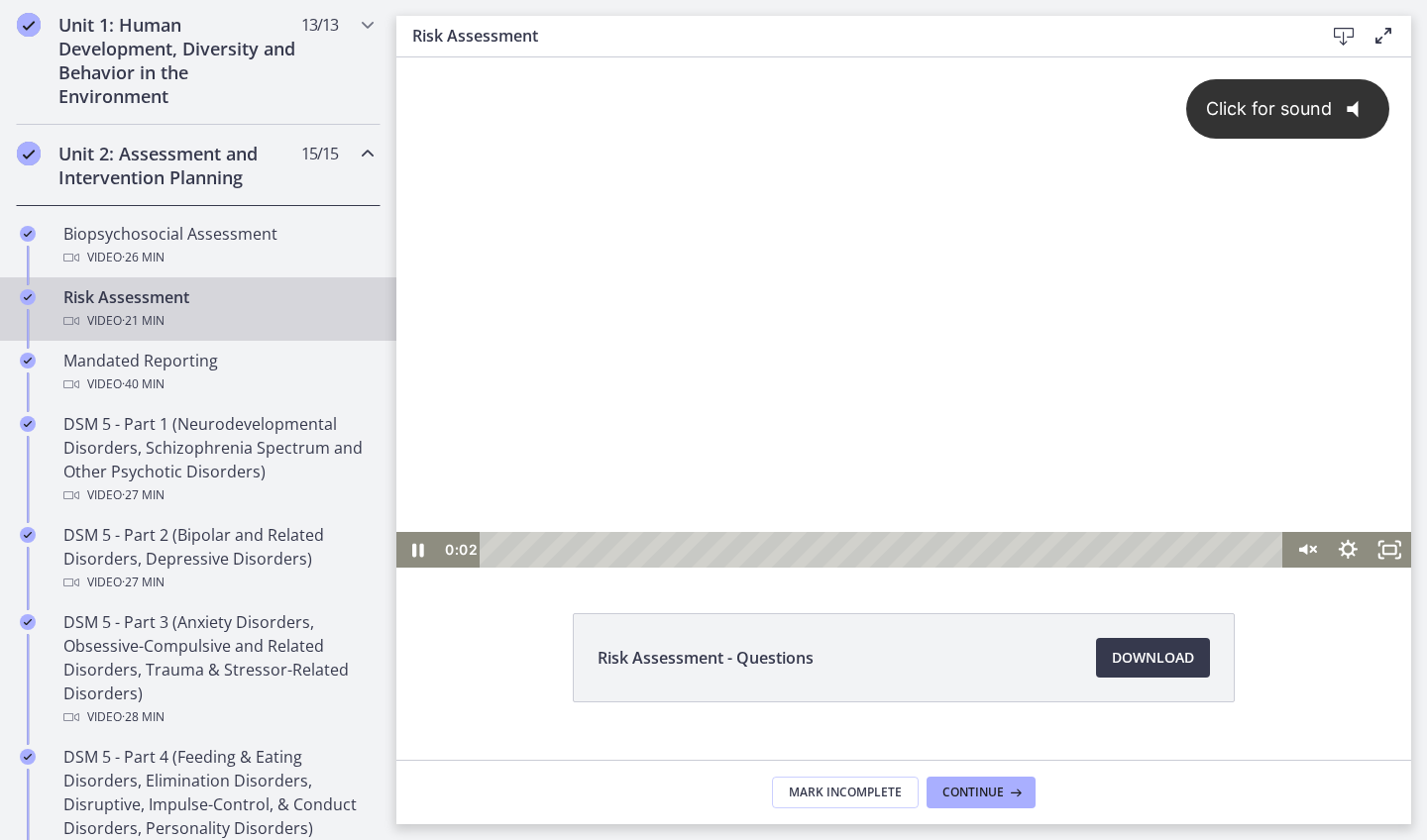 click on "Click for sound
@keyframes VOLUME_SMALL_WAVE_FLASH {
0% { opacity: 0; }
33% { opacity: 1; }
66% { opacity: 1; }
100% { opacity: 0; }
}
@keyframes VOLUME_LARGE_WAVE_FLASH {
0% { opacity: 0; }
33% { opacity: 1; }
66% { opacity: 1; }
100% { opacity: 0; }
}
.volume__small-wave {
animation: VOLUME_SMALL_WAVE_FLASH 2s infinite;
opacity: 0;
}
.volume__large-wave {
animation: VOLUME_LARGE_WAVE_FLASH 2s infinite .3s;
opacity: 0;
}" at bounding box center [904, 294] 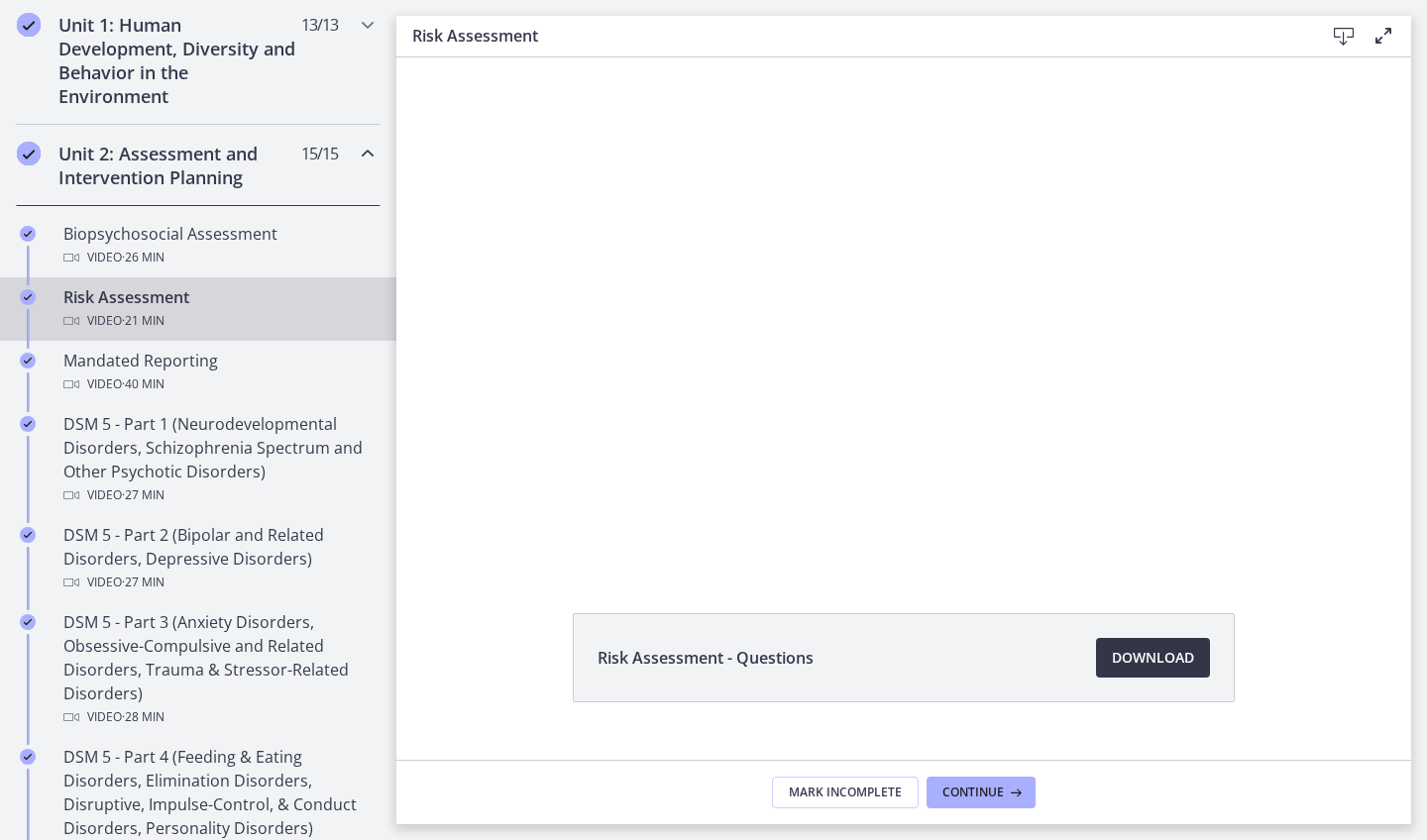 click on "Download
Opens in a new window" at bounding box center [1153, 658] 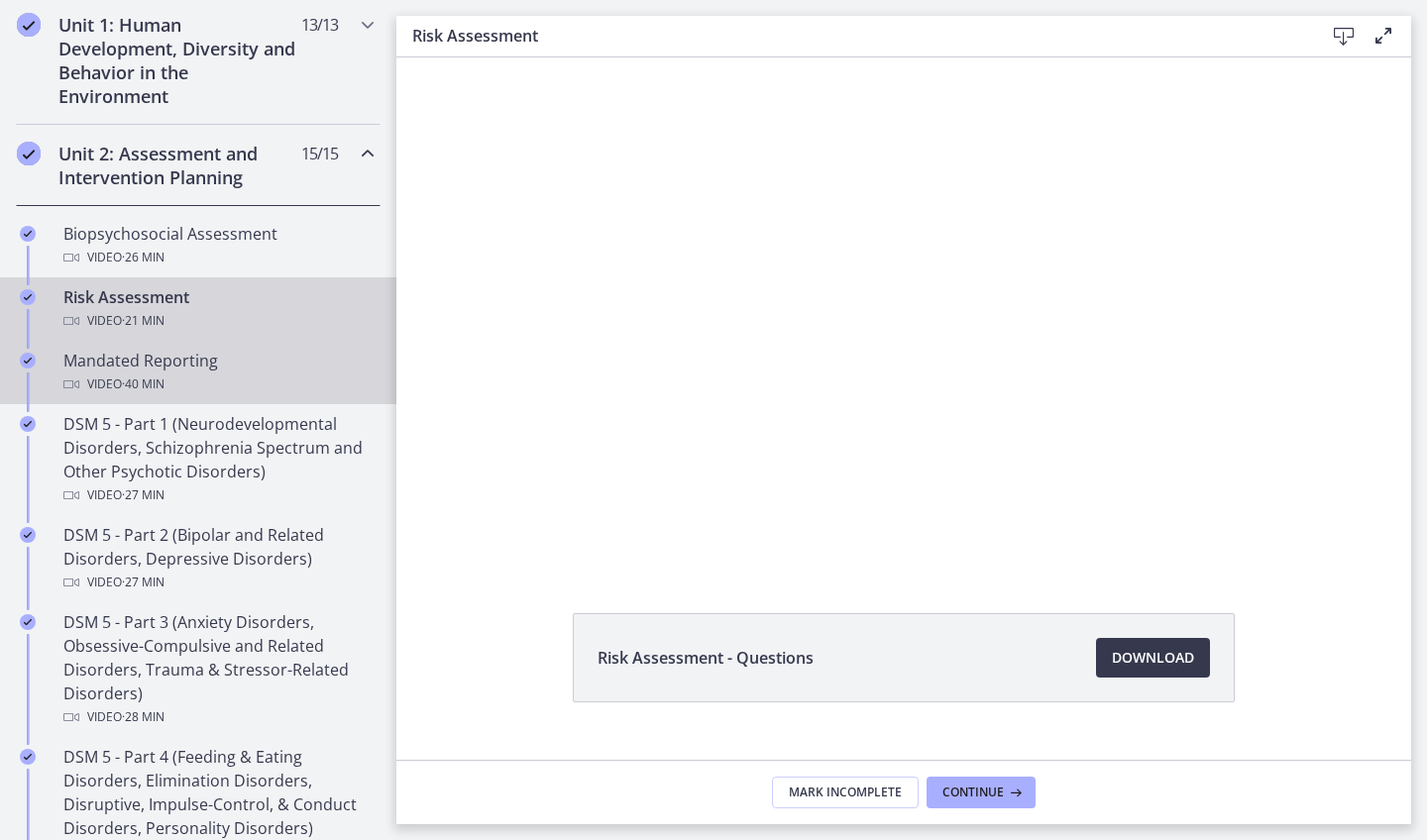click on "·  40 min" at bounding box center [143, 384] 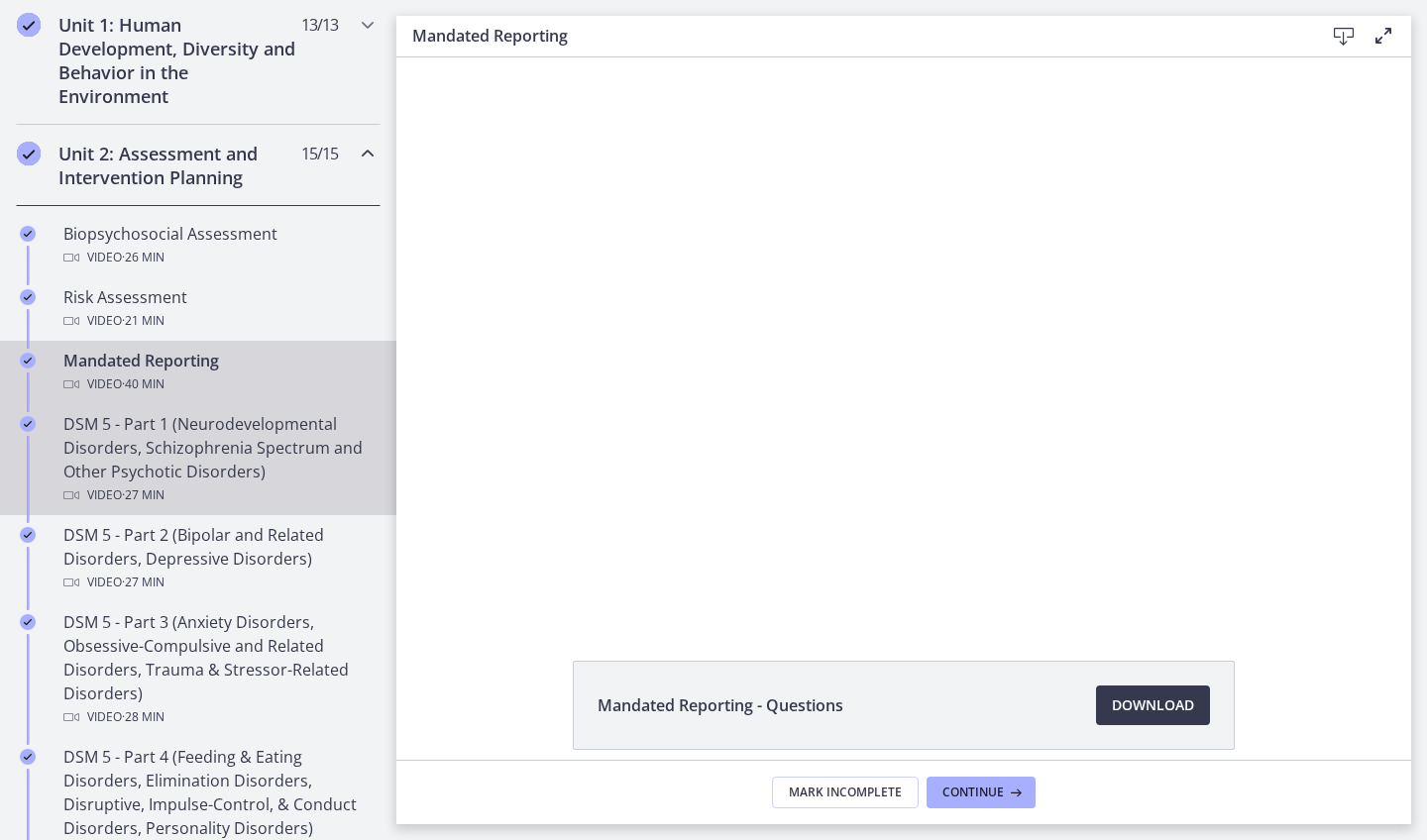 scroll, scrollTop: 0, scrollLeft: 0, axis: both 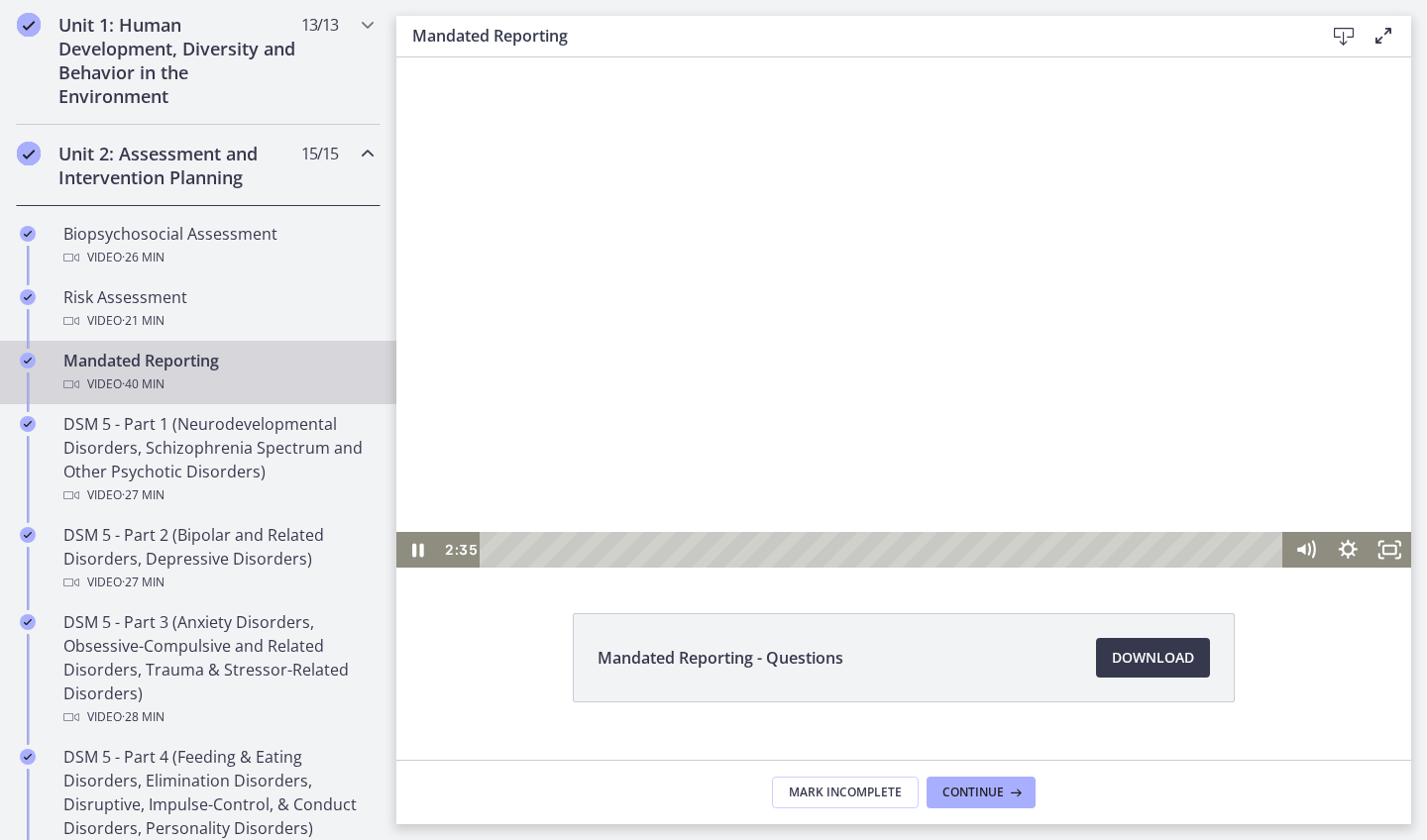click at bounding box center [904, 312] 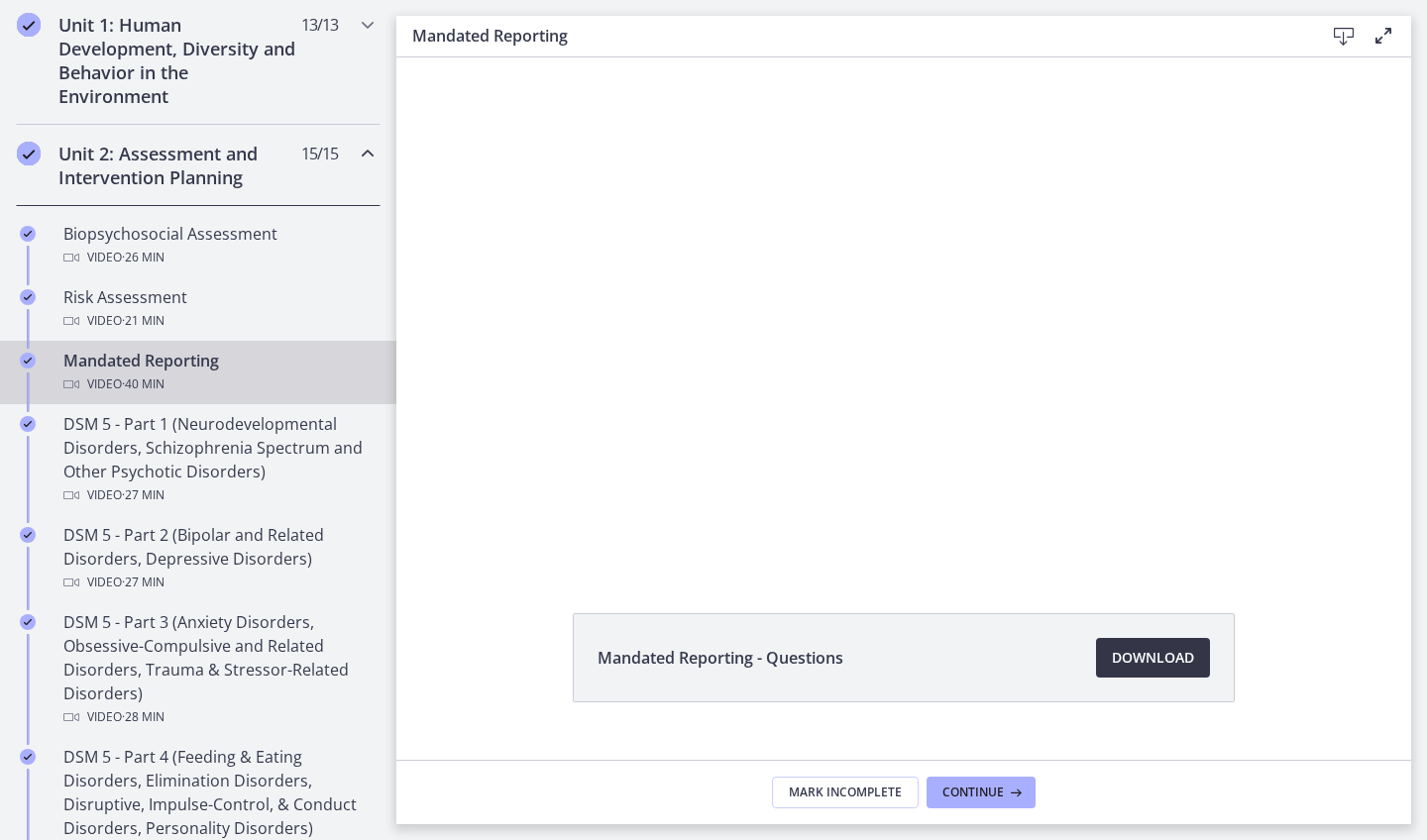 click on "Download
Opens in a new window" at bounding box center (1153, 658) 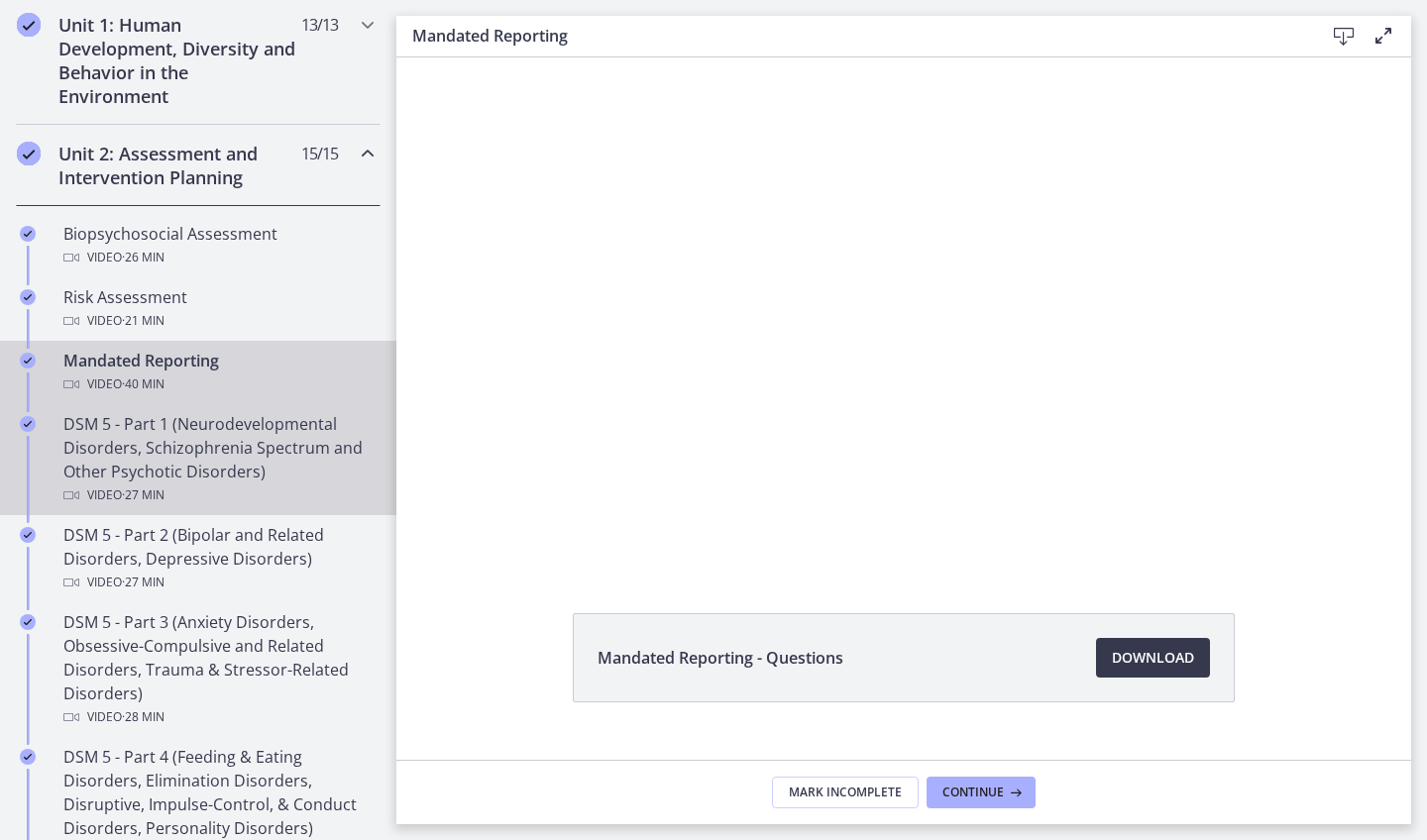 click on "DSM 5 - Part 1 (Neurodevelopmental Disorders, Schizophrenia Spectrum and Other Psychotic Disorders)
Video
·  27 min" at bounding box center [218, 460] 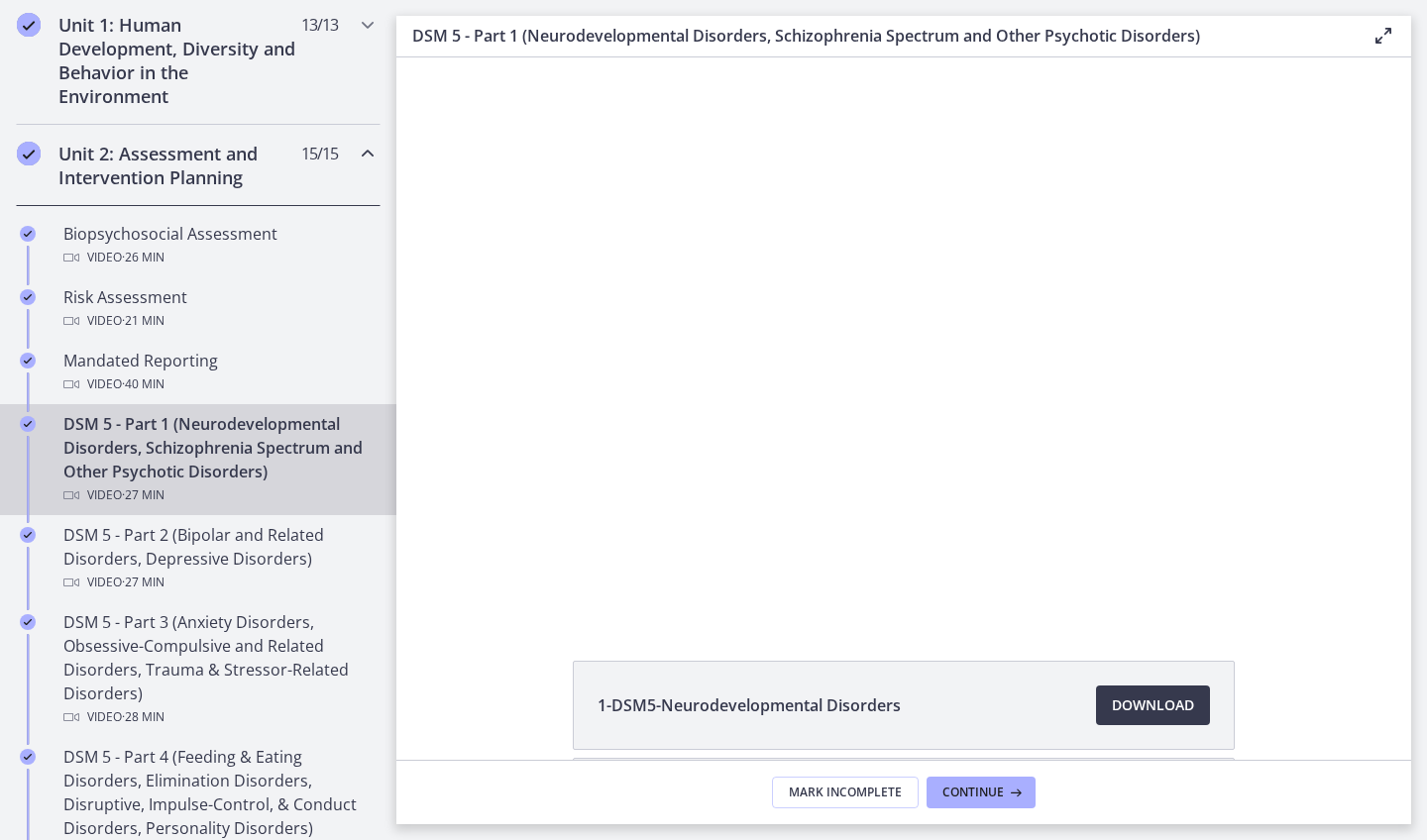 scroll, scrollTop: 0, scrollLeft: 0, axis: both 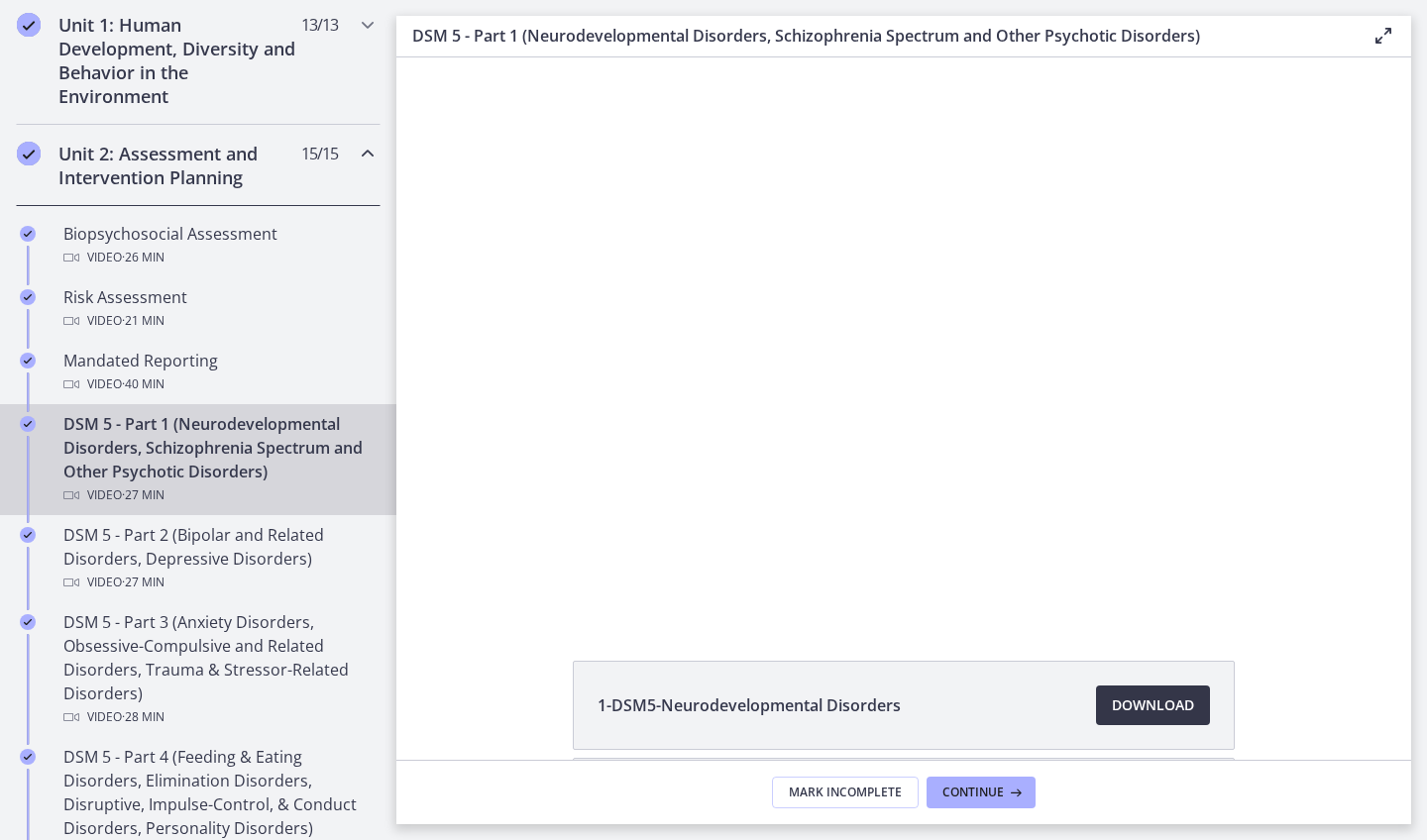 click on "Download
Opens in a new window" at bounding box center [1153, 705] 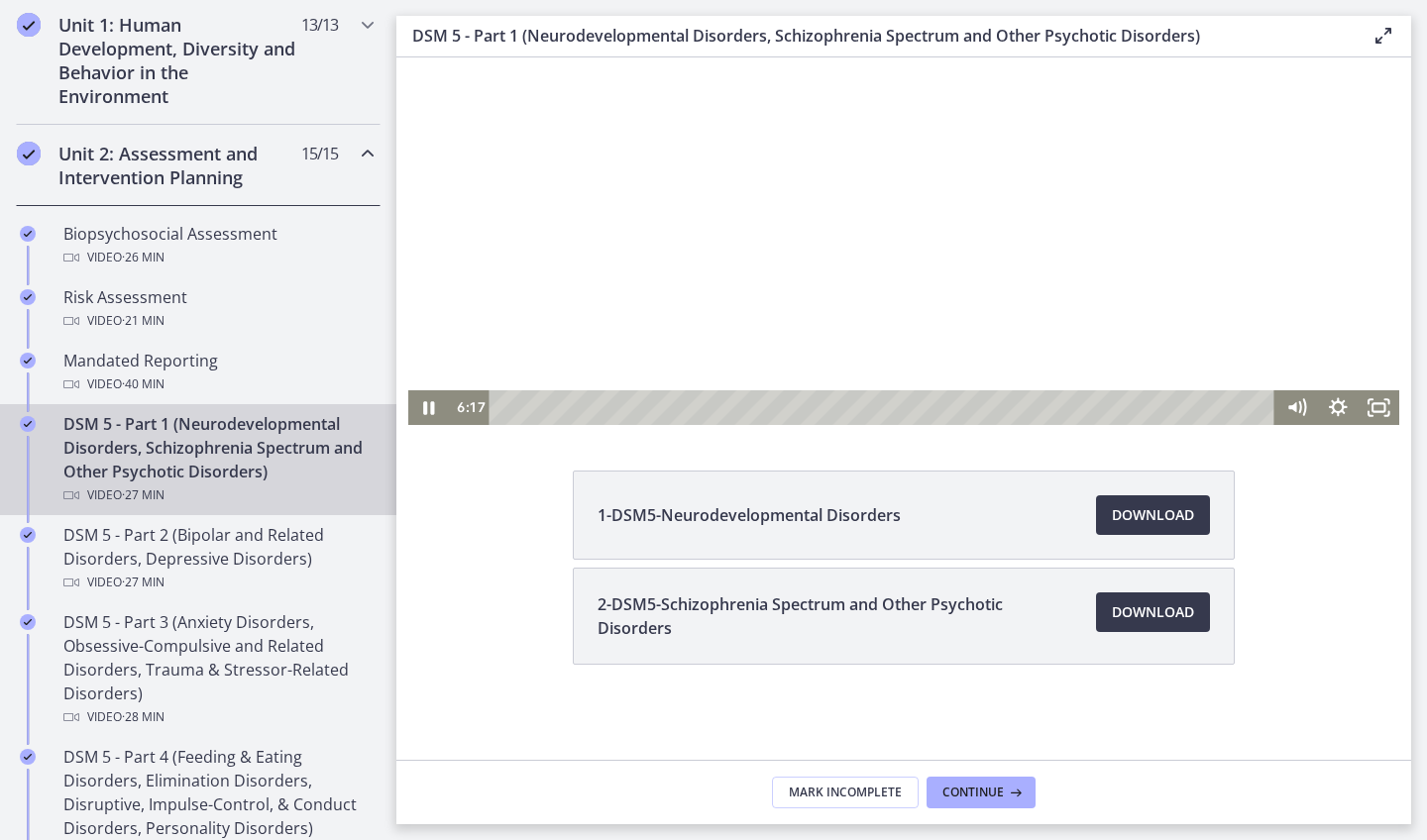 scroll, scrollTop: 190, scrollLeft: 0, axis: vertical 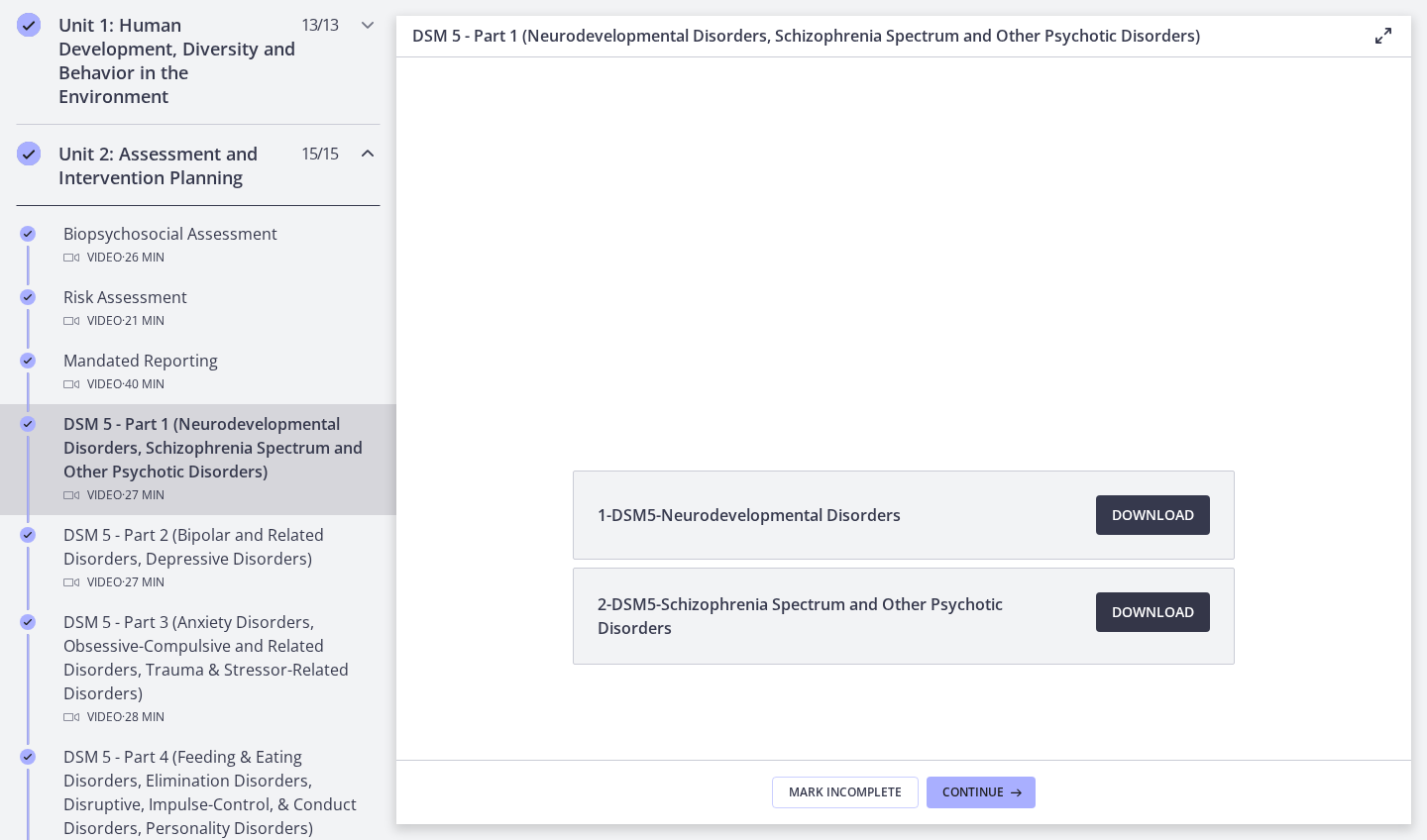 click on "Download
Opens in a new window" at bounding box center [1153, 612] 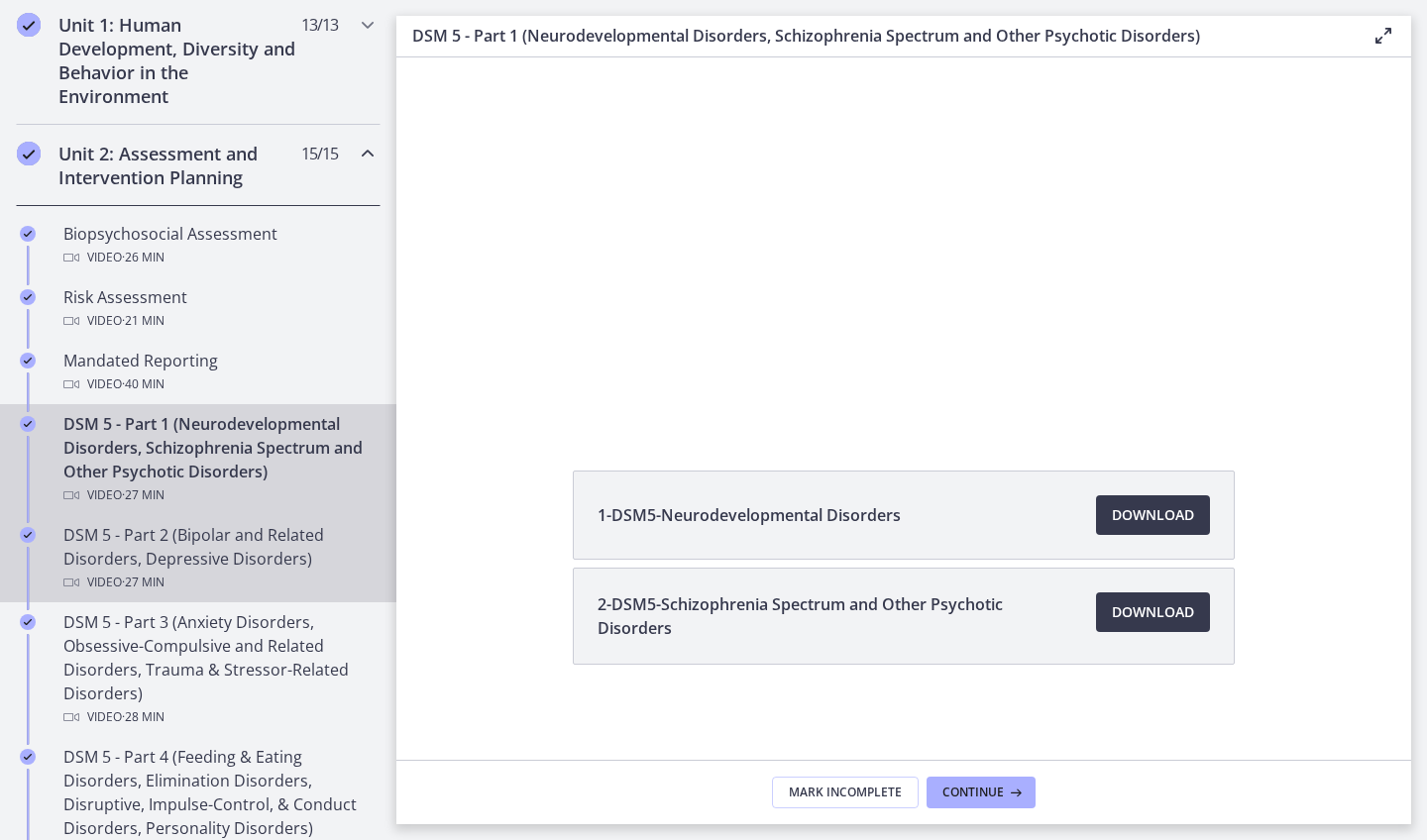 click on "DSM 5 - Part 2 (Bipolar and Related Disorders, Depressive Disorders)
Video
·  27 min" at bounding box center [218, 559] 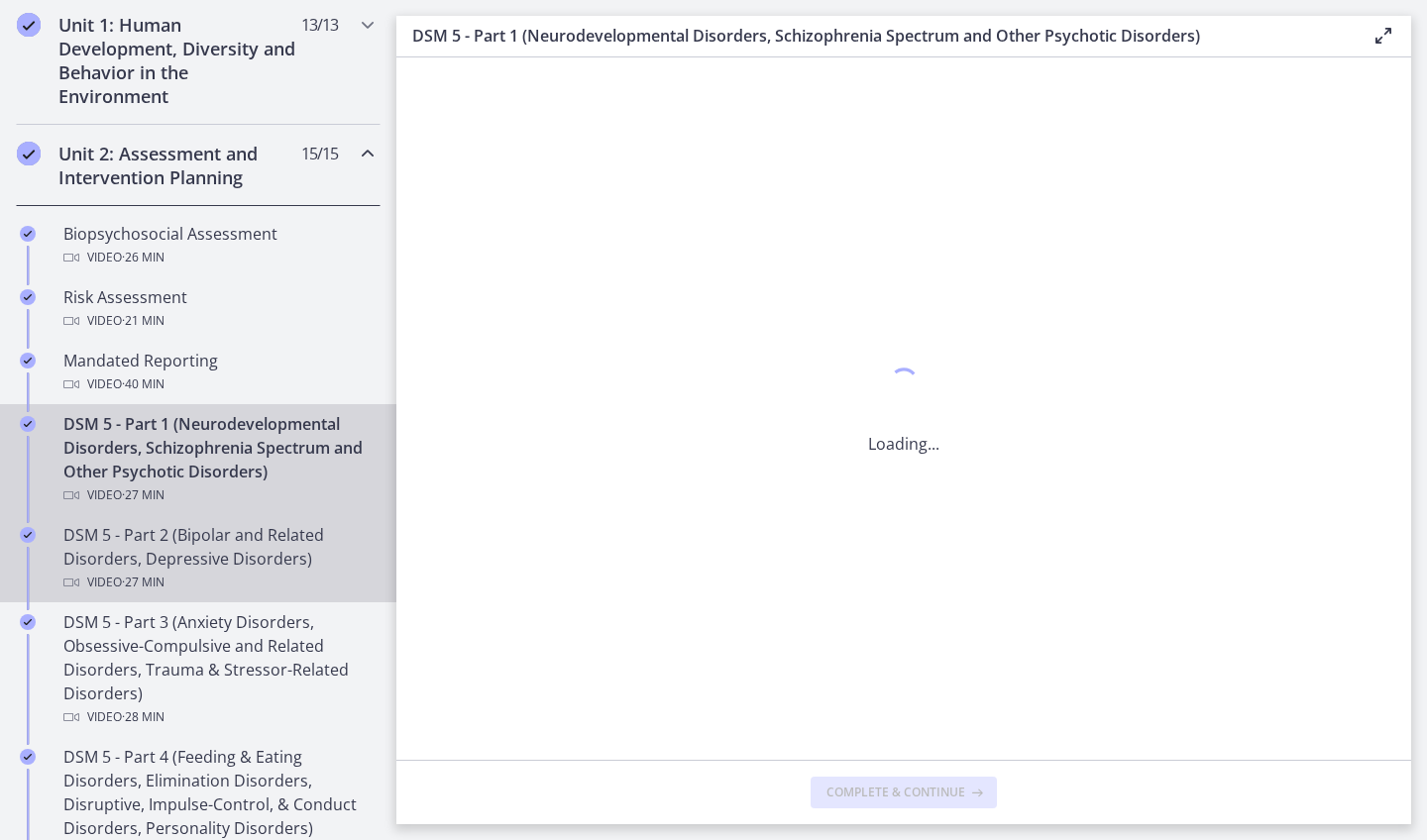 scroll, scrollTop: 0, scrollLeft: 0, axis: both 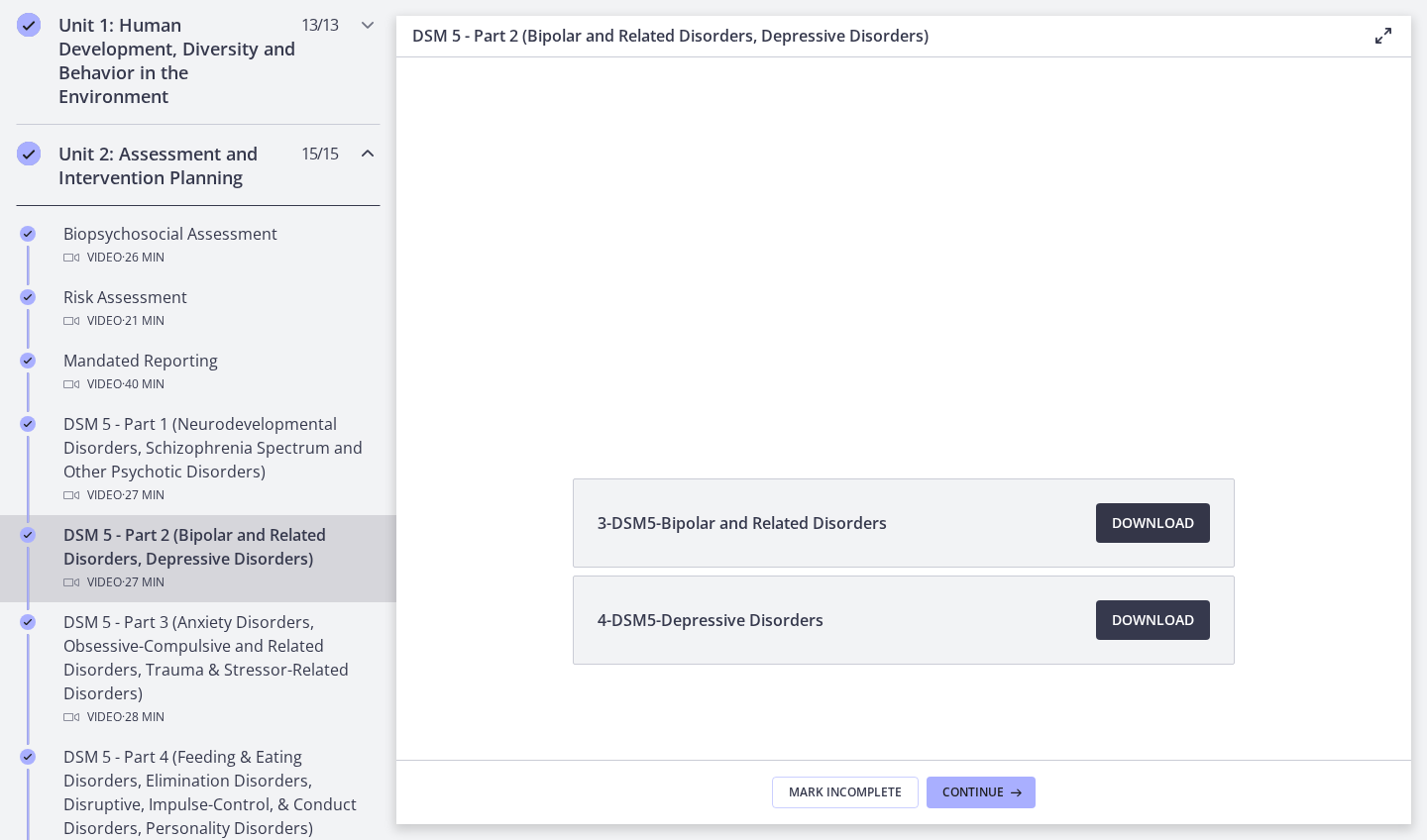 click on "Download
Opens in a new window" at bounding box center [1153, 523] 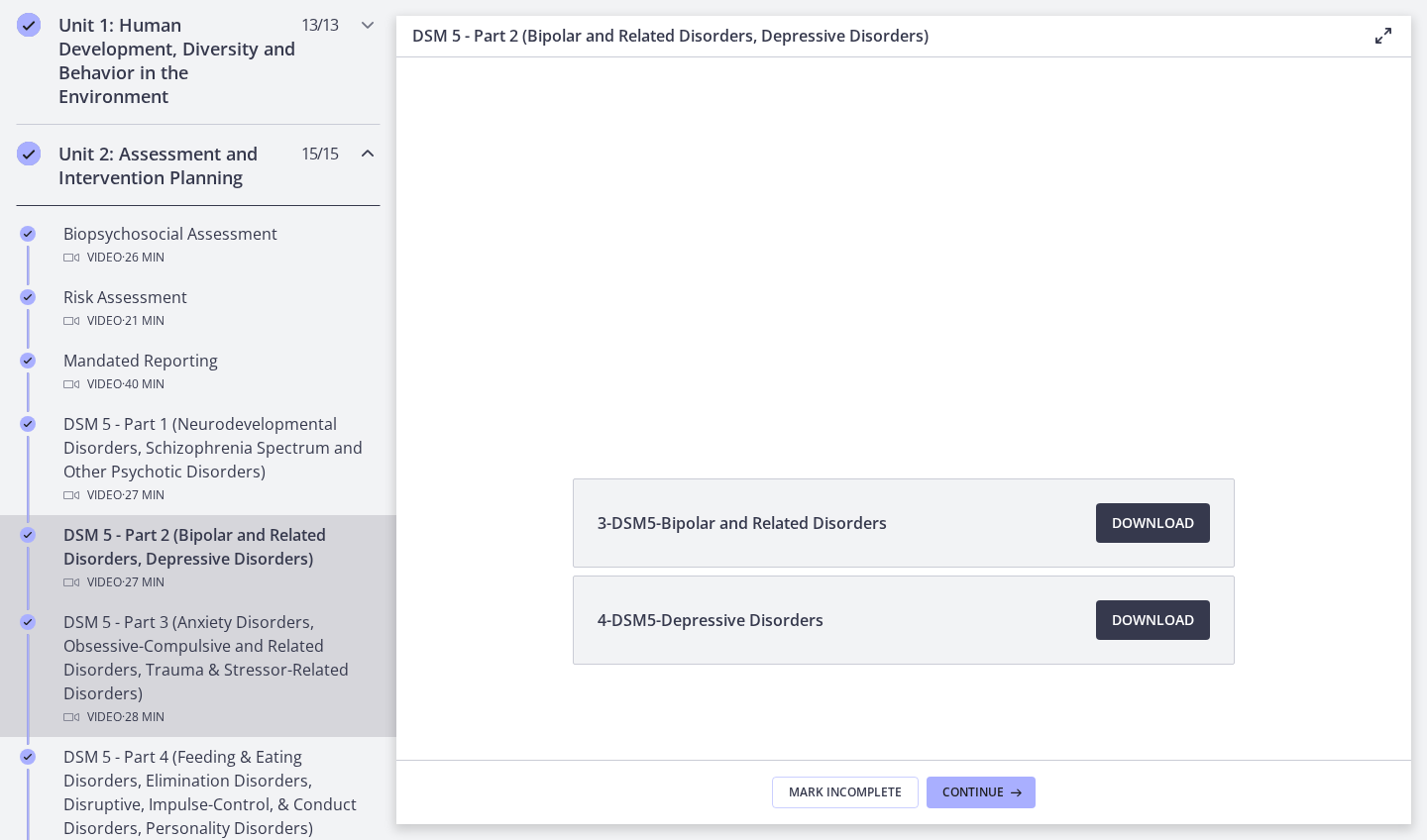 click on "DSM 5 - Part 3 (Anxiety Disorders, Obsessive-Compulsive and Related Disorders, Trauma & Stressor-Related Disorders)
Video
·  28 min" at bounding box center (218, 670) 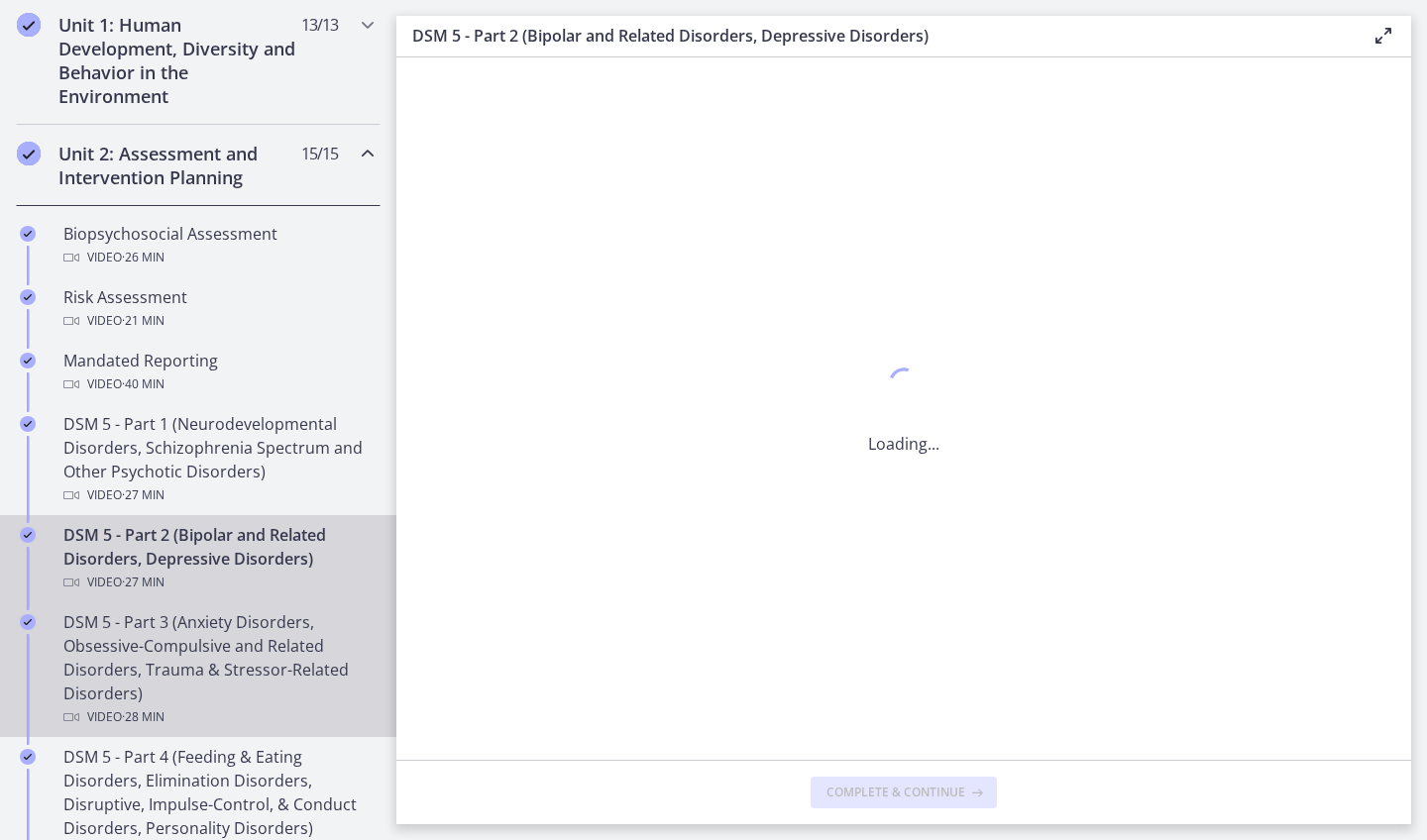 scroll, scrollTop: 0, scrollLeft: 0, axis: both 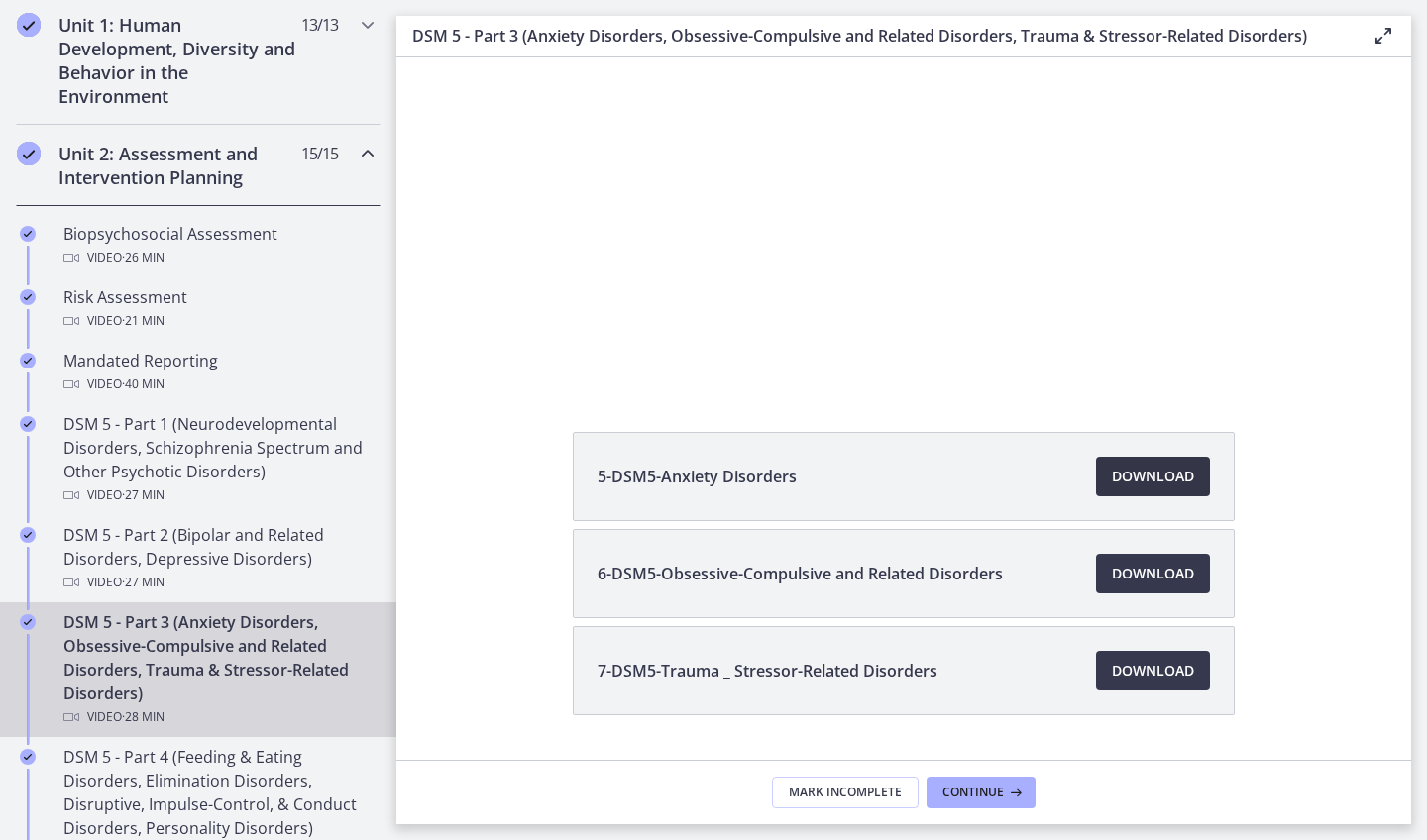 click on "Download
Opens in a new window" at bounding box center [1153, 476] 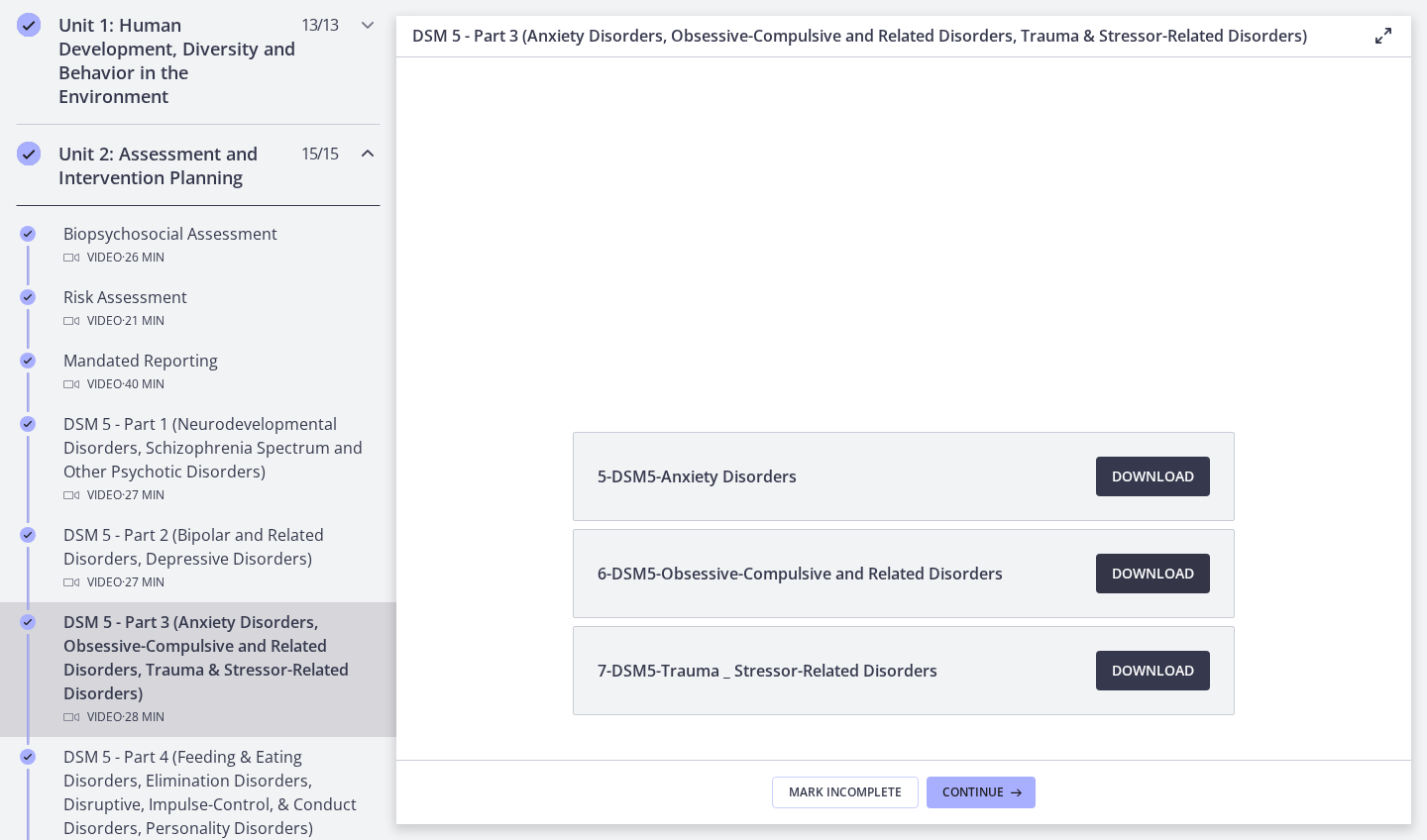 click on "Download
Opens in a new window" at bounding box center [1153, 574] 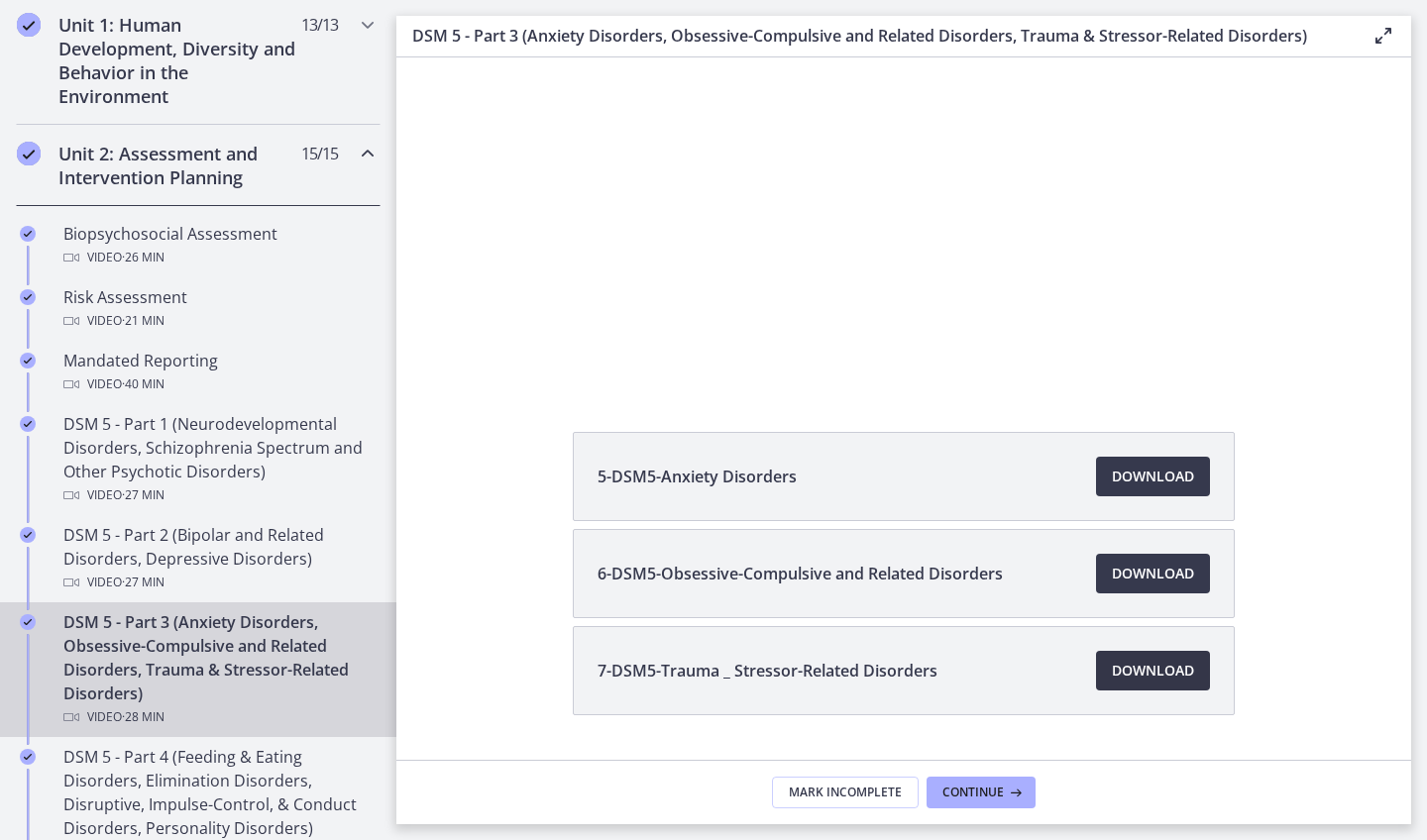 click on "Download
Opens in a new window" at bounding box center [1153, 671] 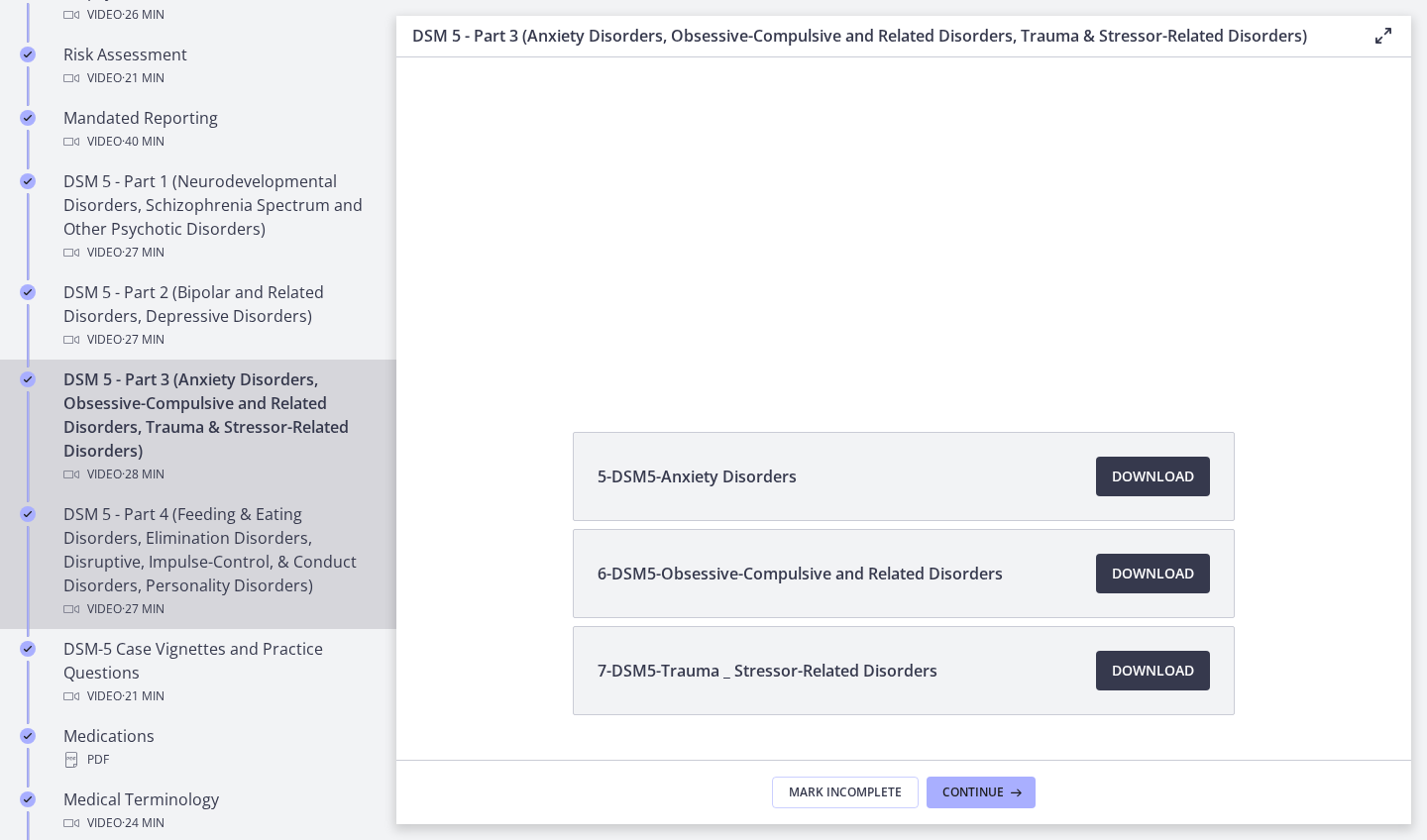 scroll, scrollTop: 816, scrollLeft: 0, axis: vertical 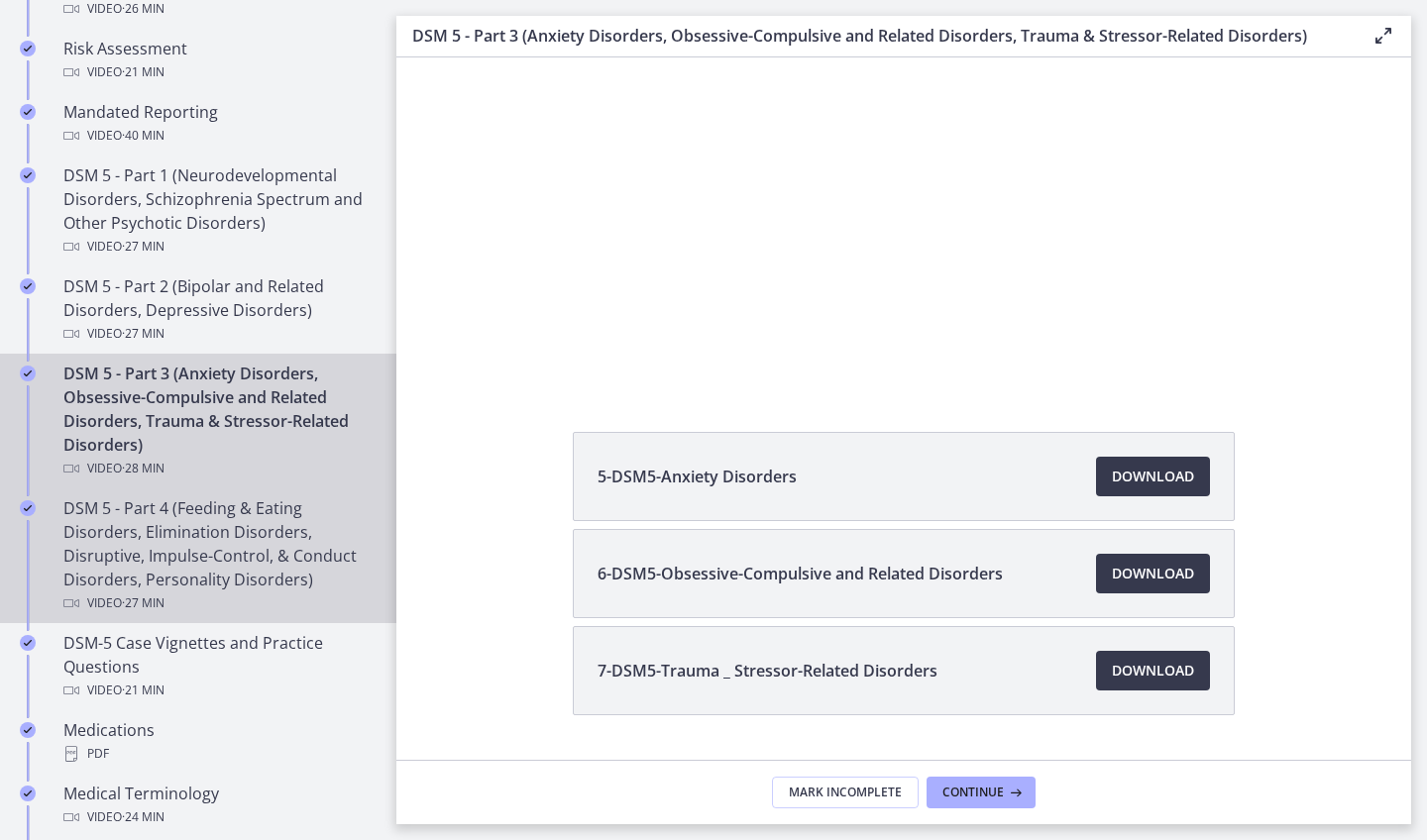 click on "DSM 5 - Part 4 (Feeding & Eating Disorders, Elimination Disorders, Disruptive, Impulse-Control, & Conduct Disorders, Personality Disorders)
Video
·  27 min" at bounding box center [218, 556] 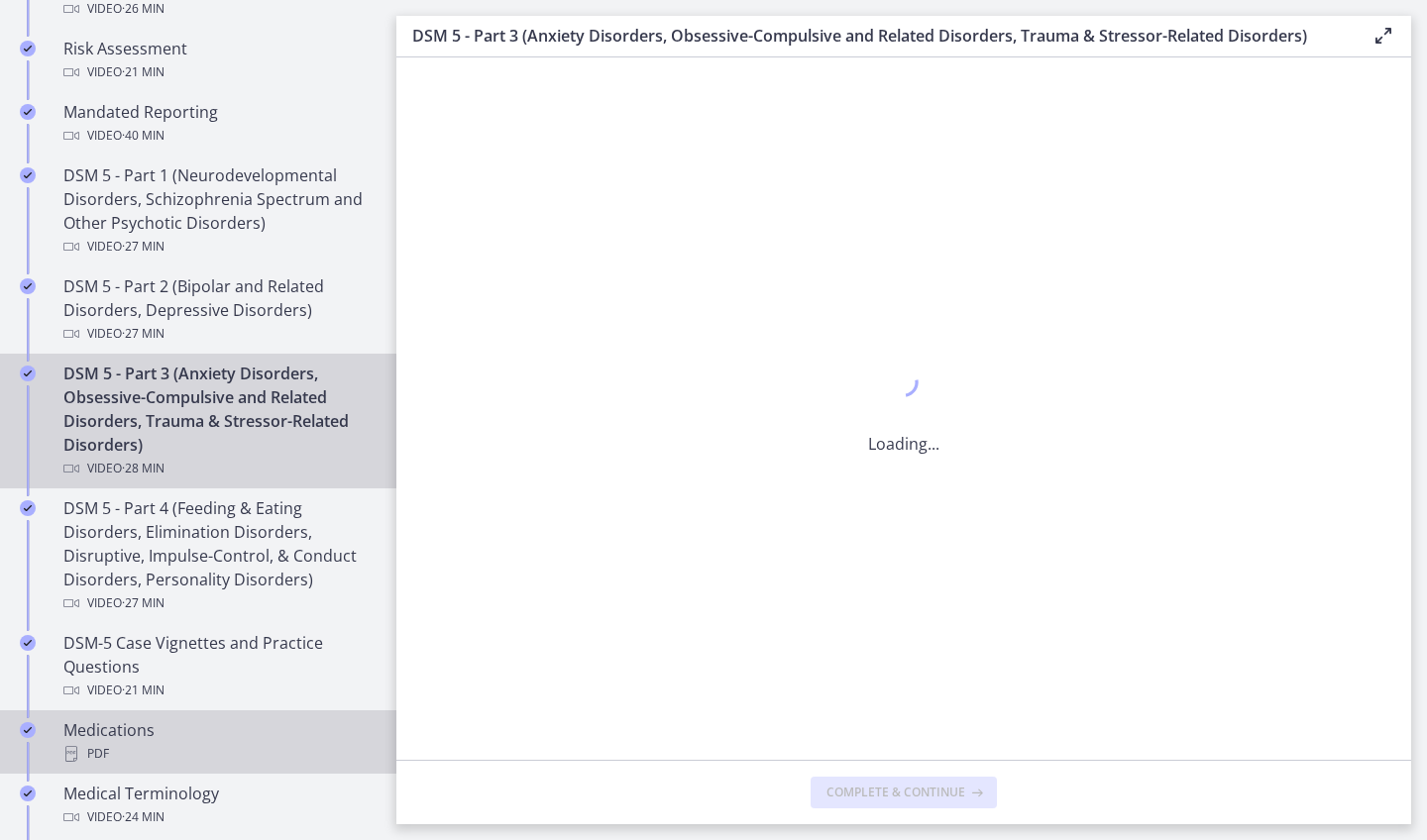 scroll, scrollTop: 0, scrollLeft: 0, axis: both 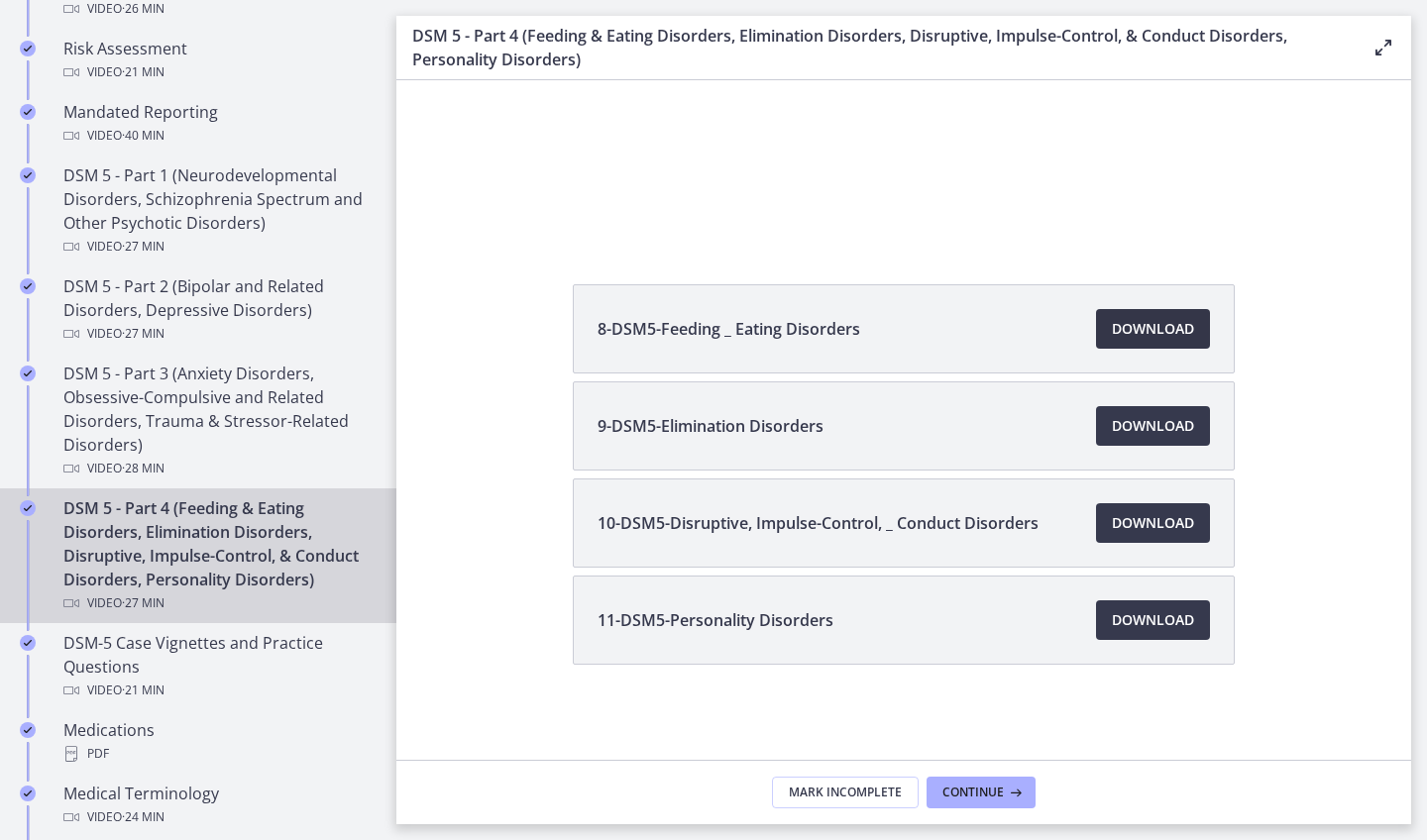 click on "Download
Opens in a new window" at bounding box center (1153, 329) 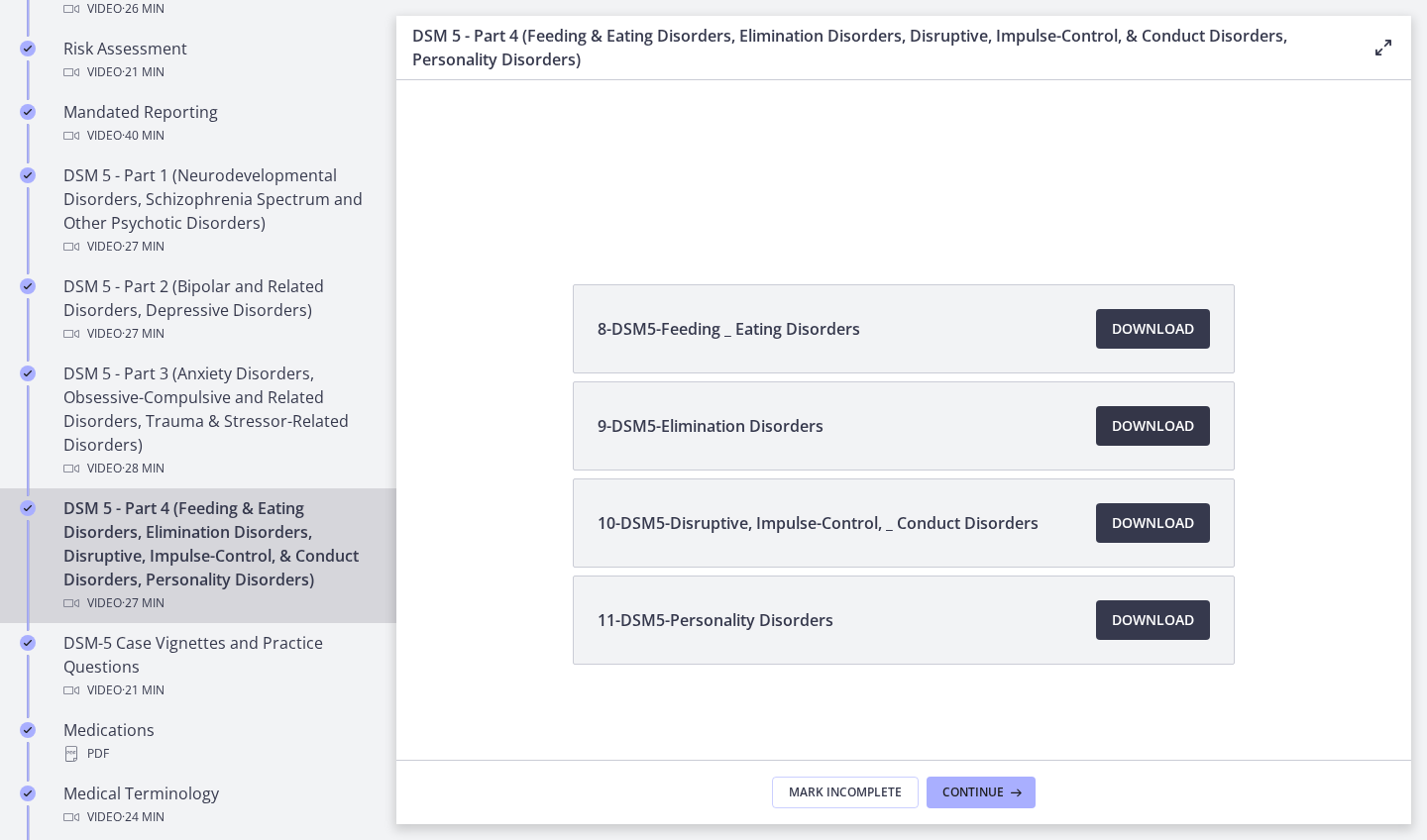 click on "Download
Opens in a new window" at bounding box center [1153, 426] 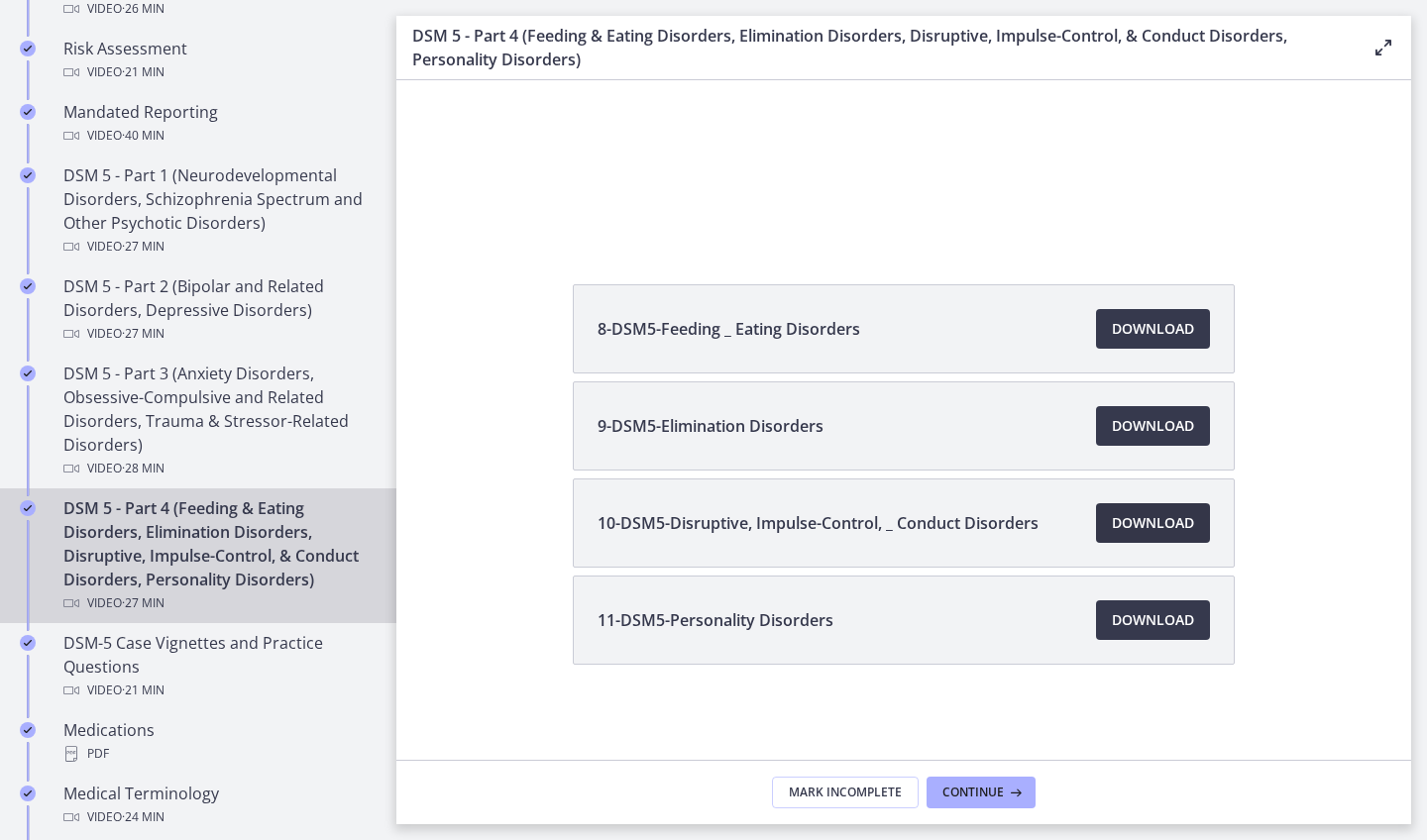 click on "Download
Opens in a new window" at bounding box center [1153, 523] 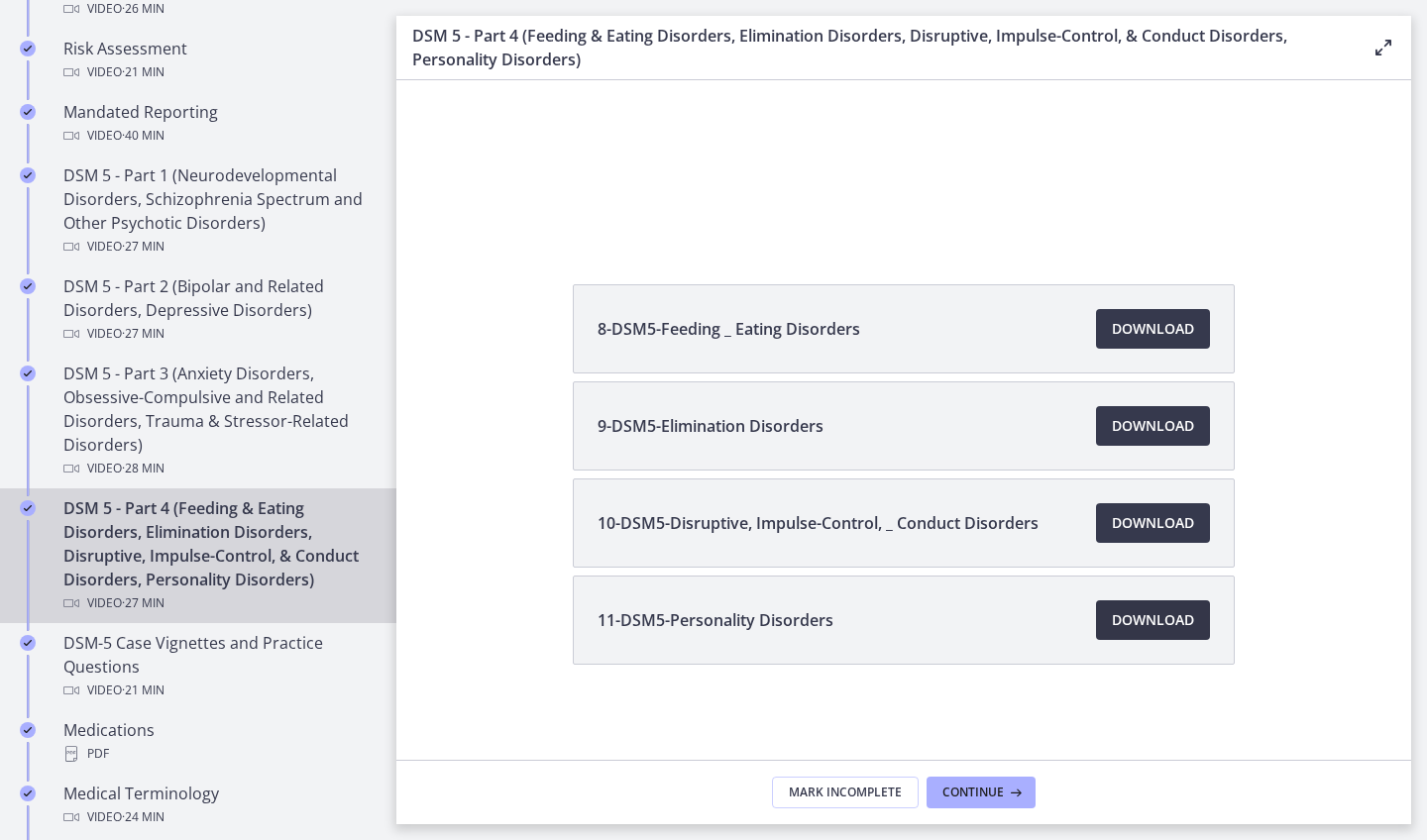 click on "Download
Opens in a new window" at bounding box center [1153, 620] 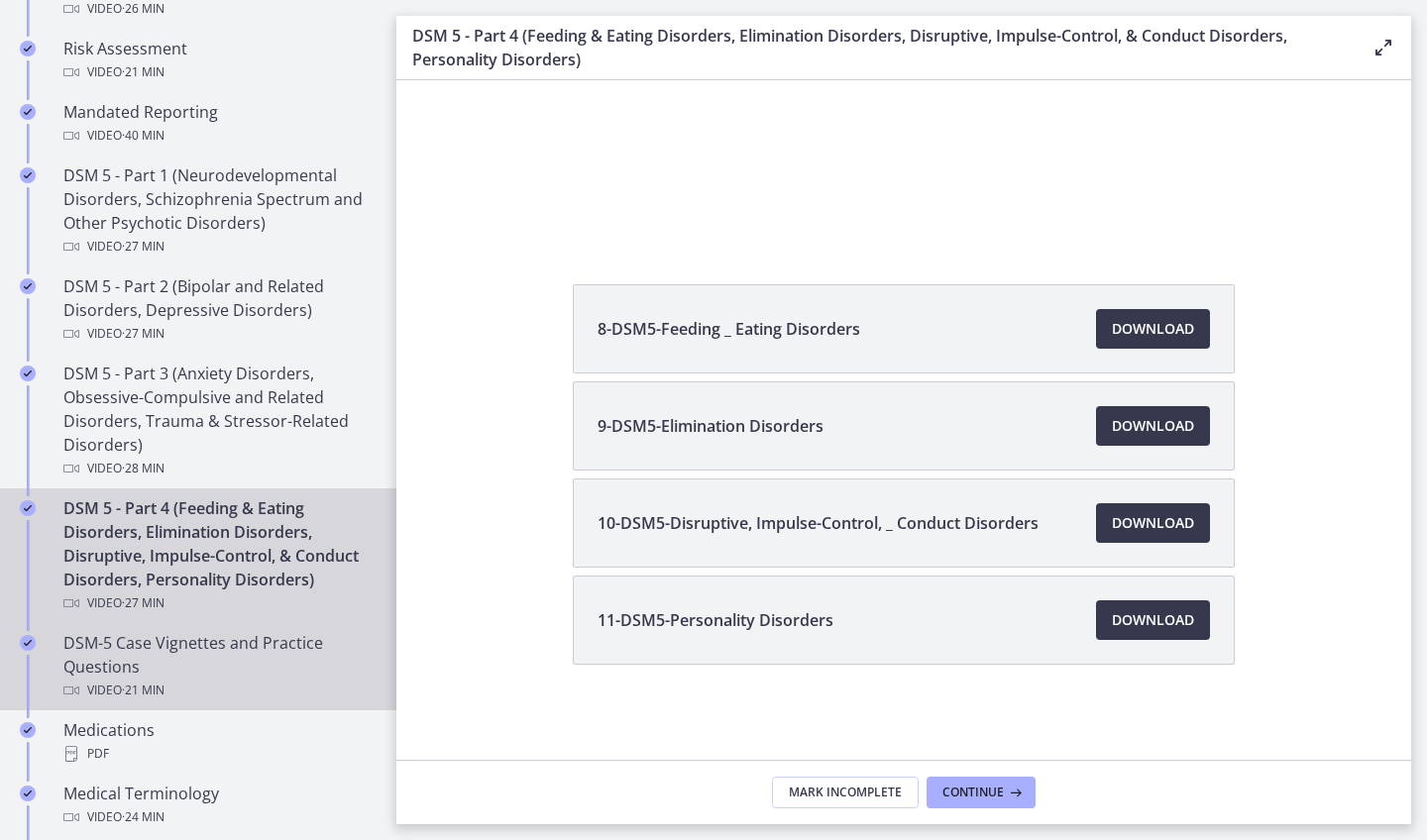 click on "DSM-5 Case Vignettes and Practice Questions
Video
·  21 min" at bounding box center [218, 667] 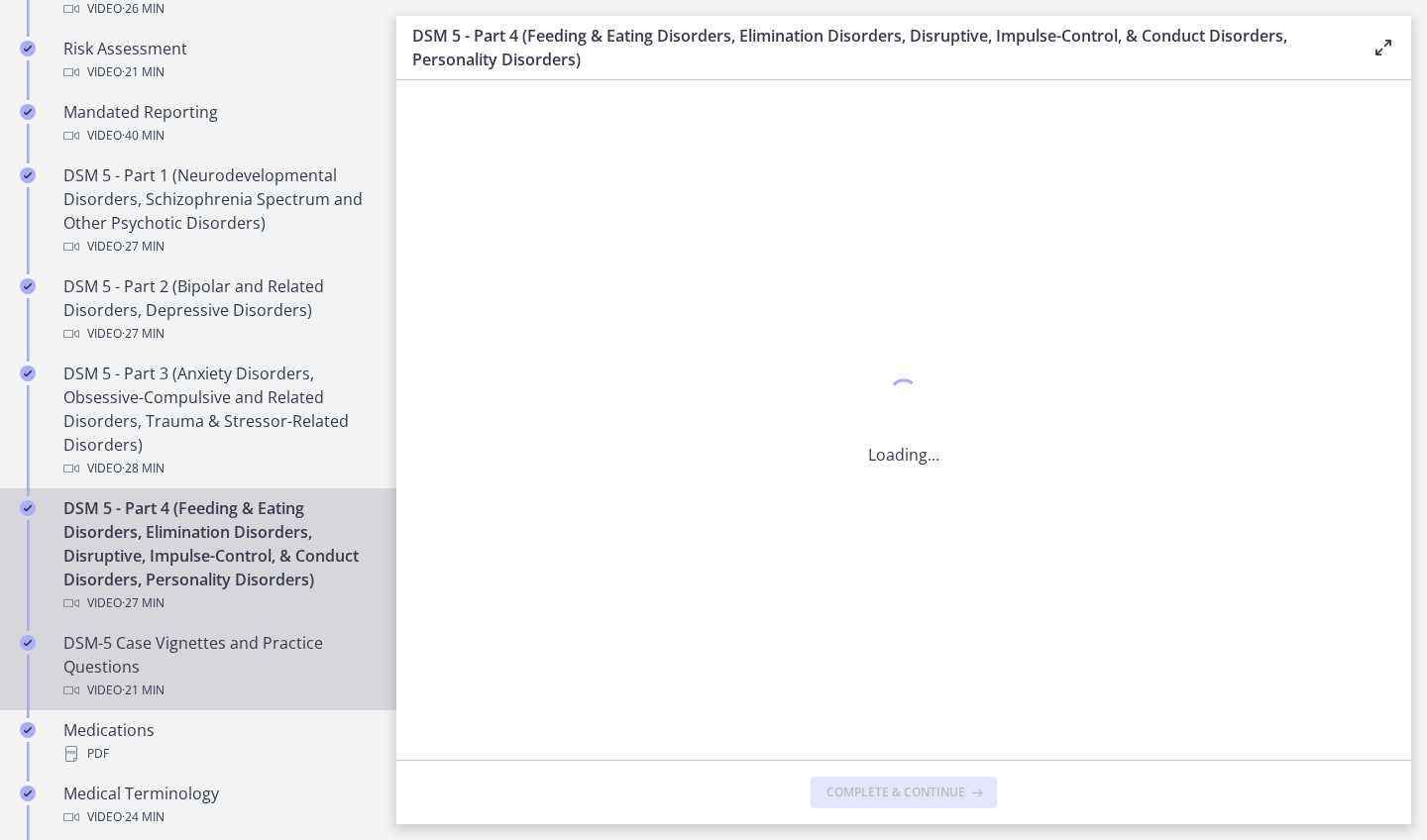 scroll, scrollTop: 0, scrollLeft: 0, axis: both 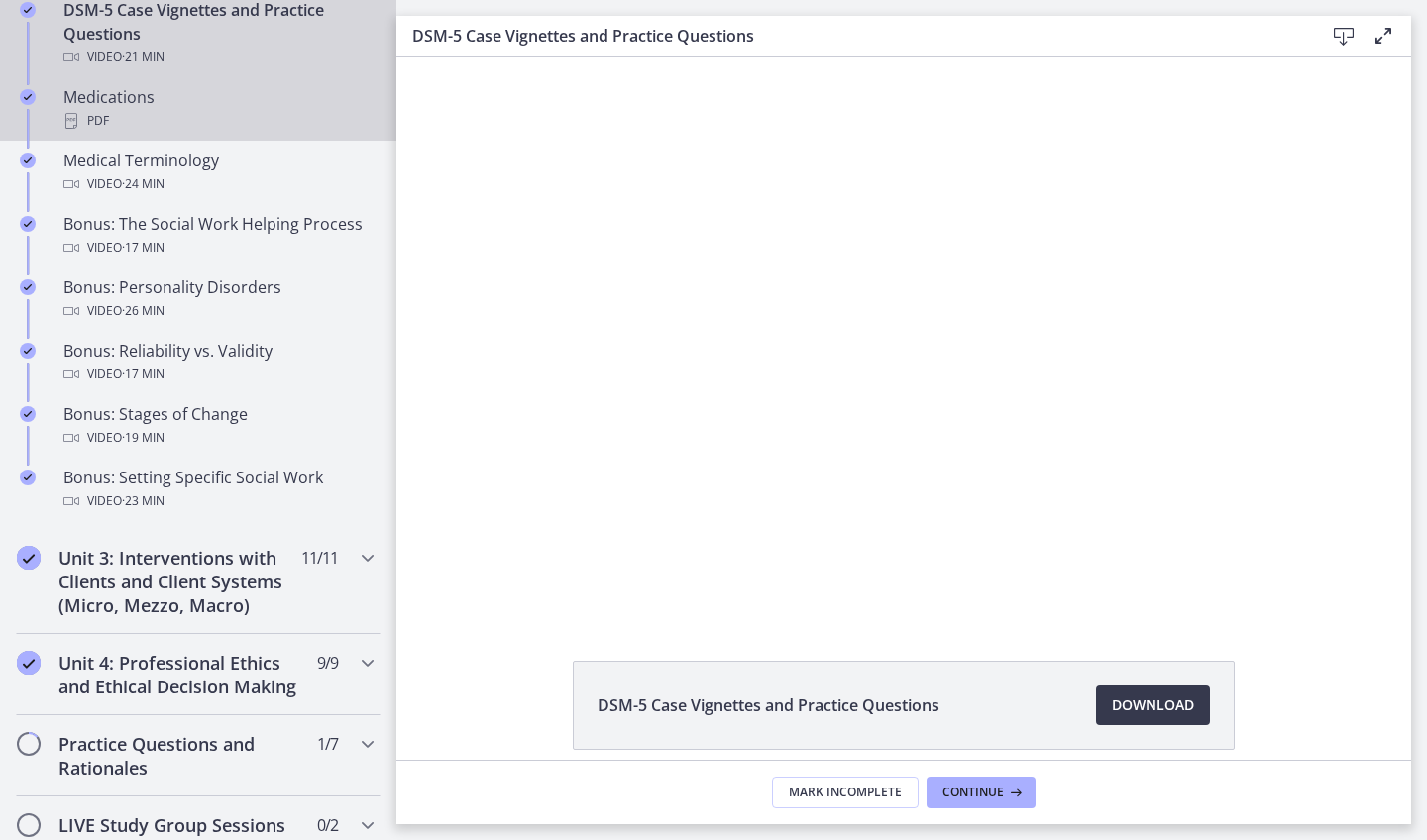 click on "PDF" at bounding box center [218, 121] 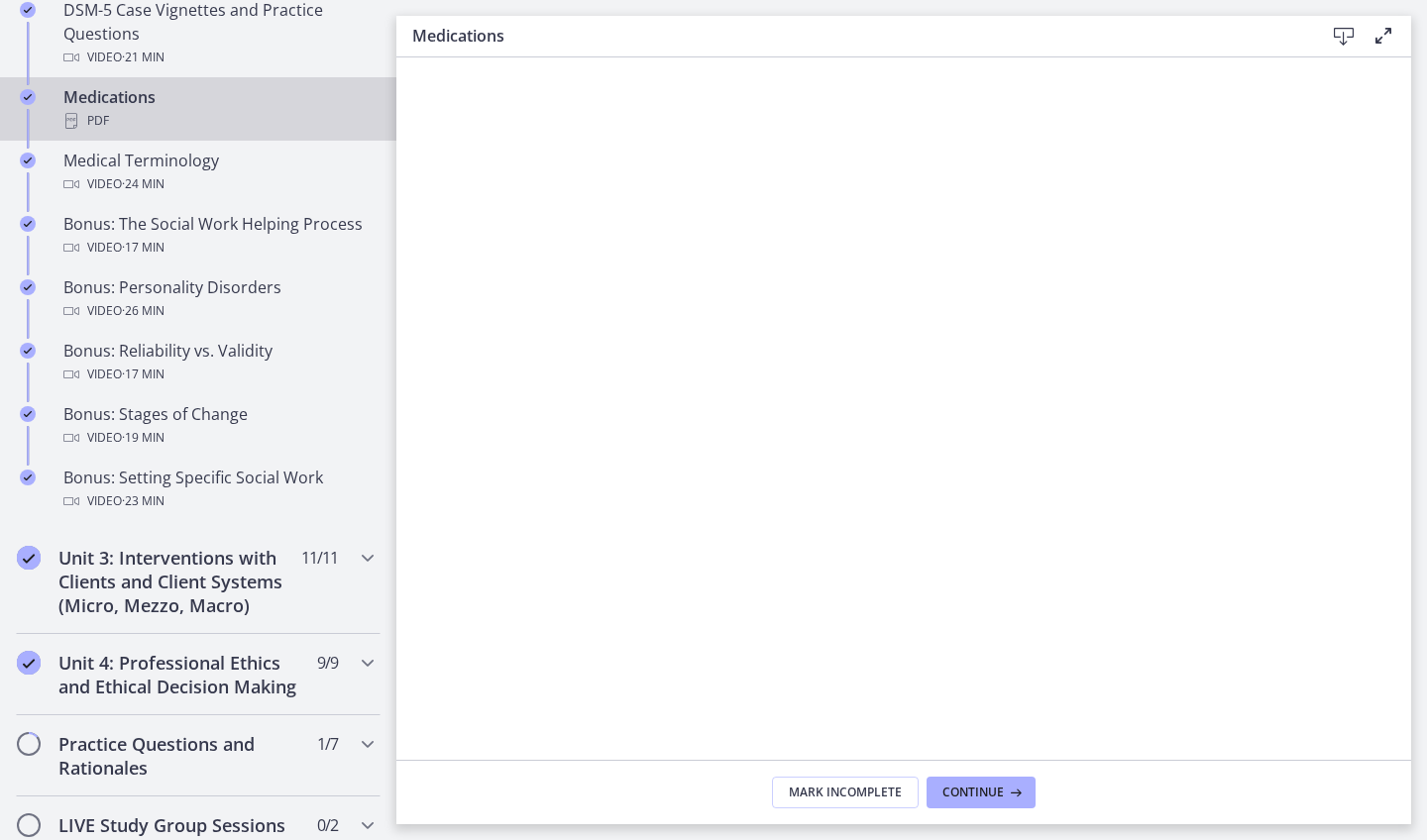 scroll, scrollTop: 0, scrollLeft: 0, axis: both 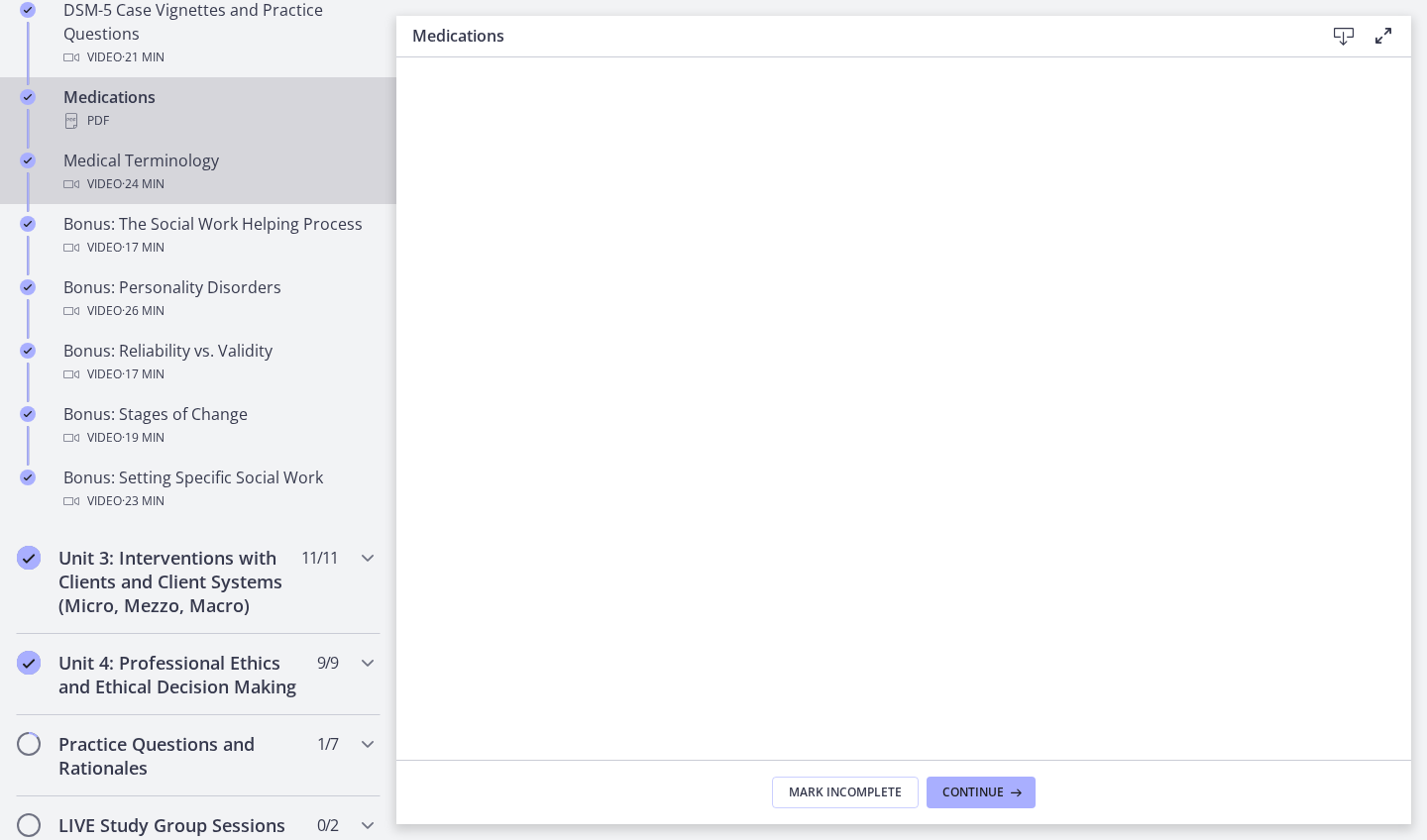 click on "·  24 min" at bounding box center [143, 184] 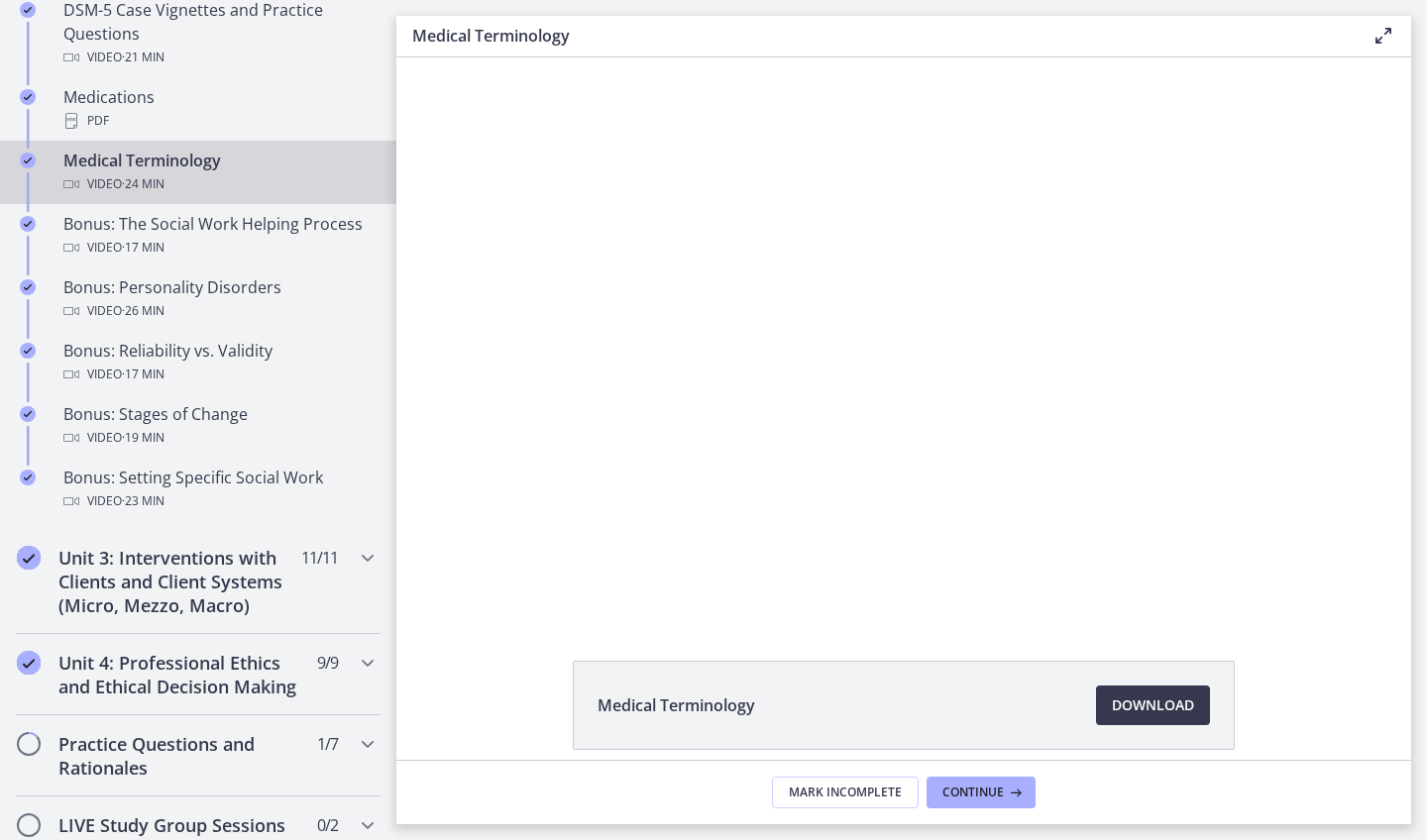 scroll, scrollTop: 0, scrollLeft: 0, axis: both 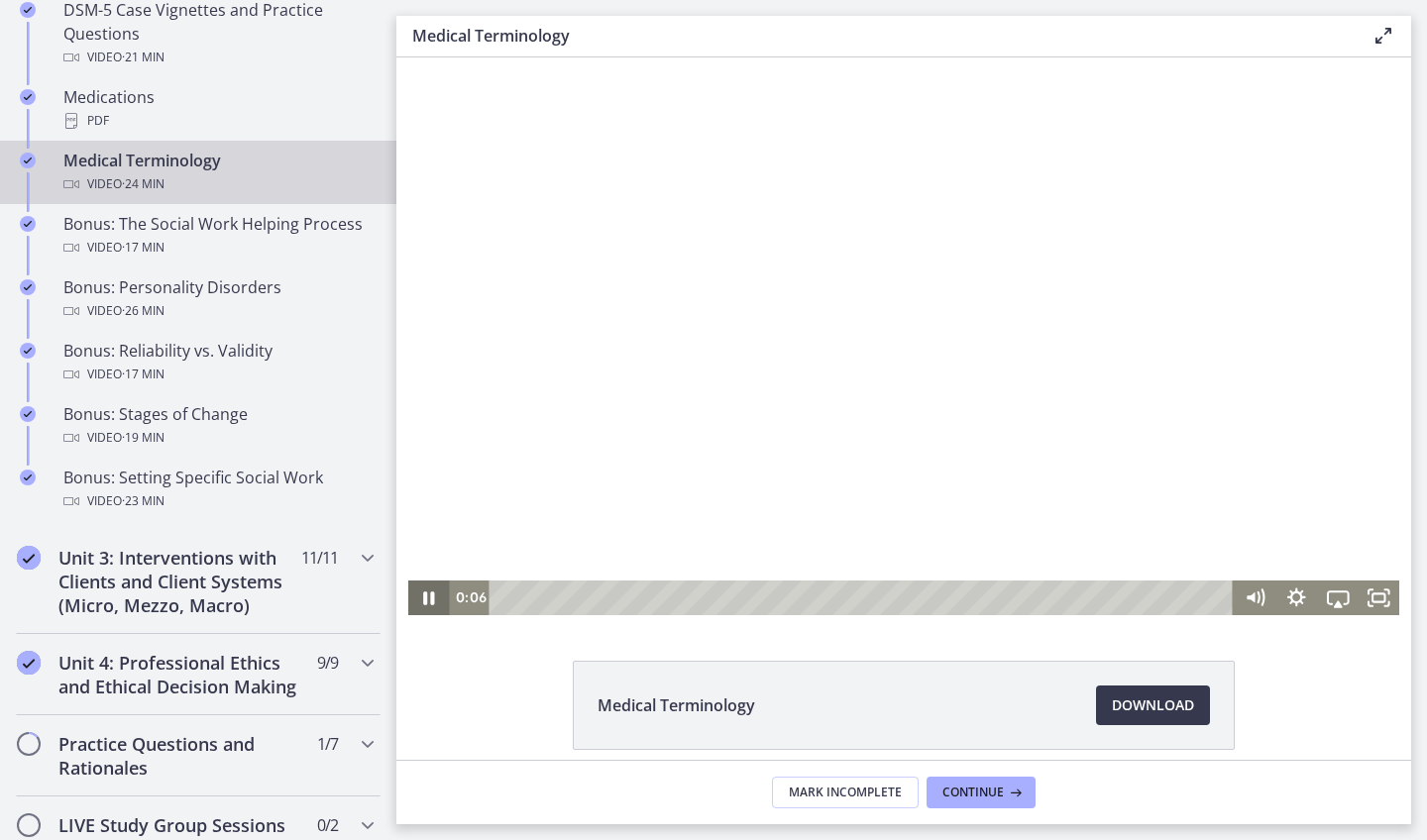 click 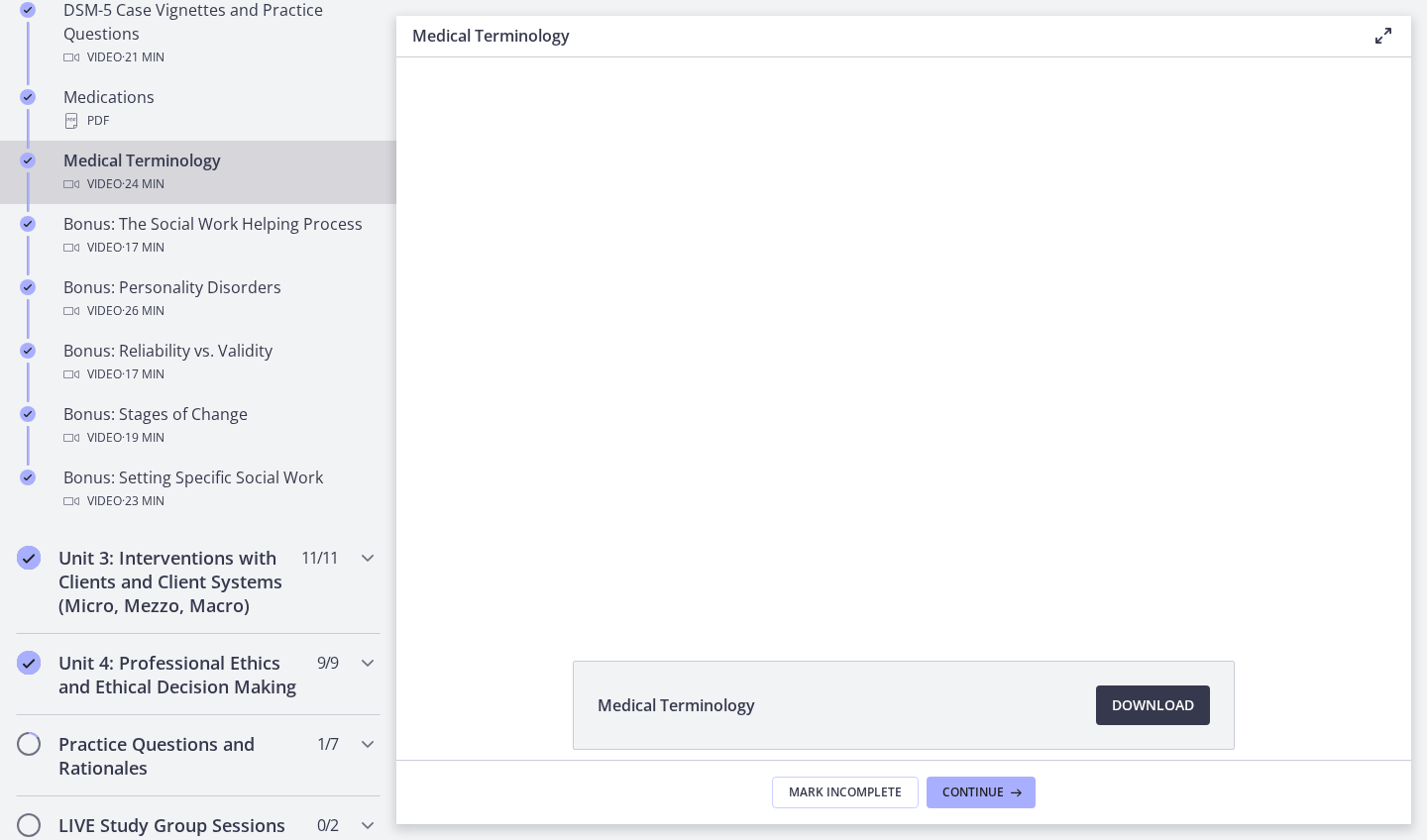click on "Medical Terminology
Video
·  24 min" at bounding box center (198, 172) 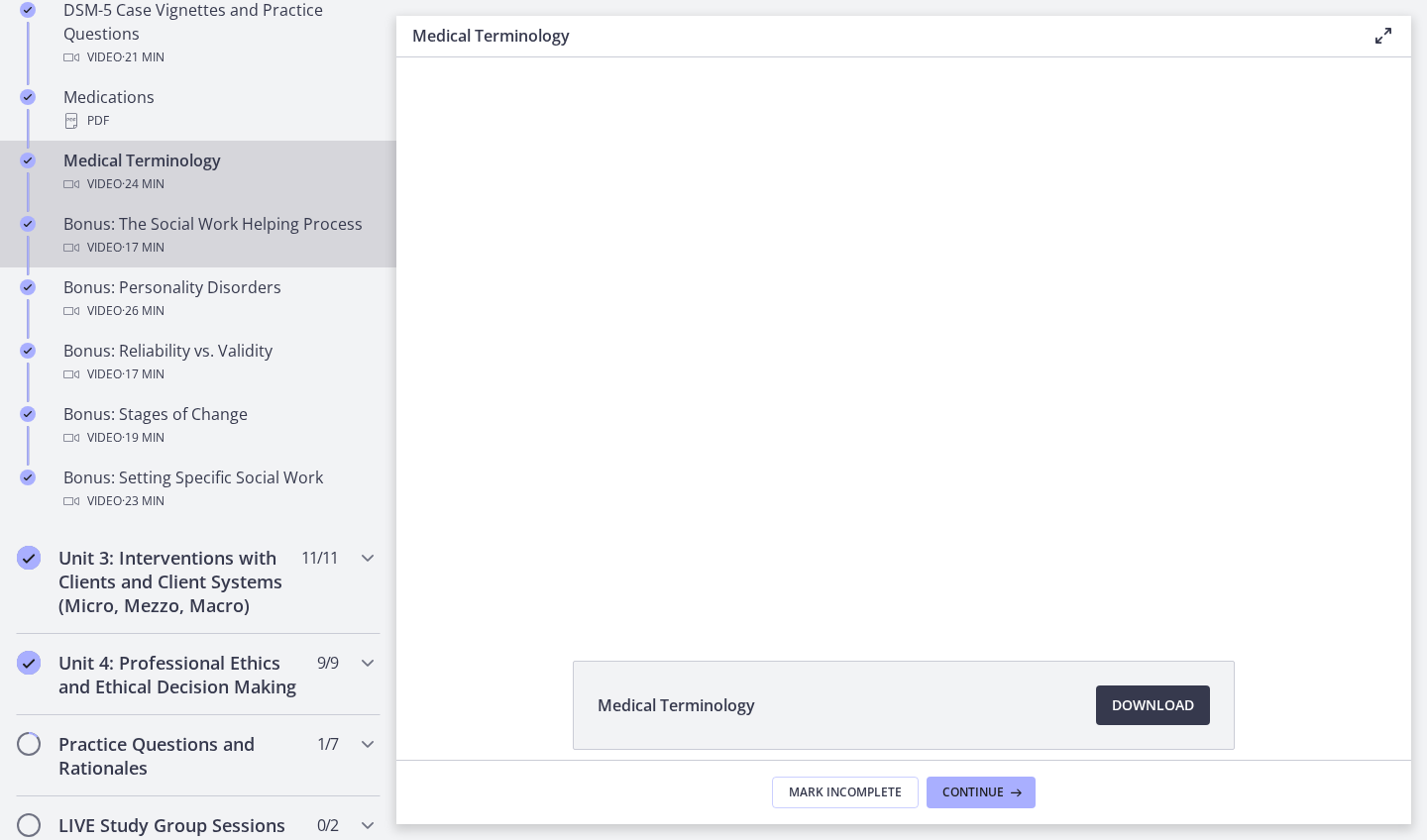 click on "·  17 min" at bounding box center (143, 248) 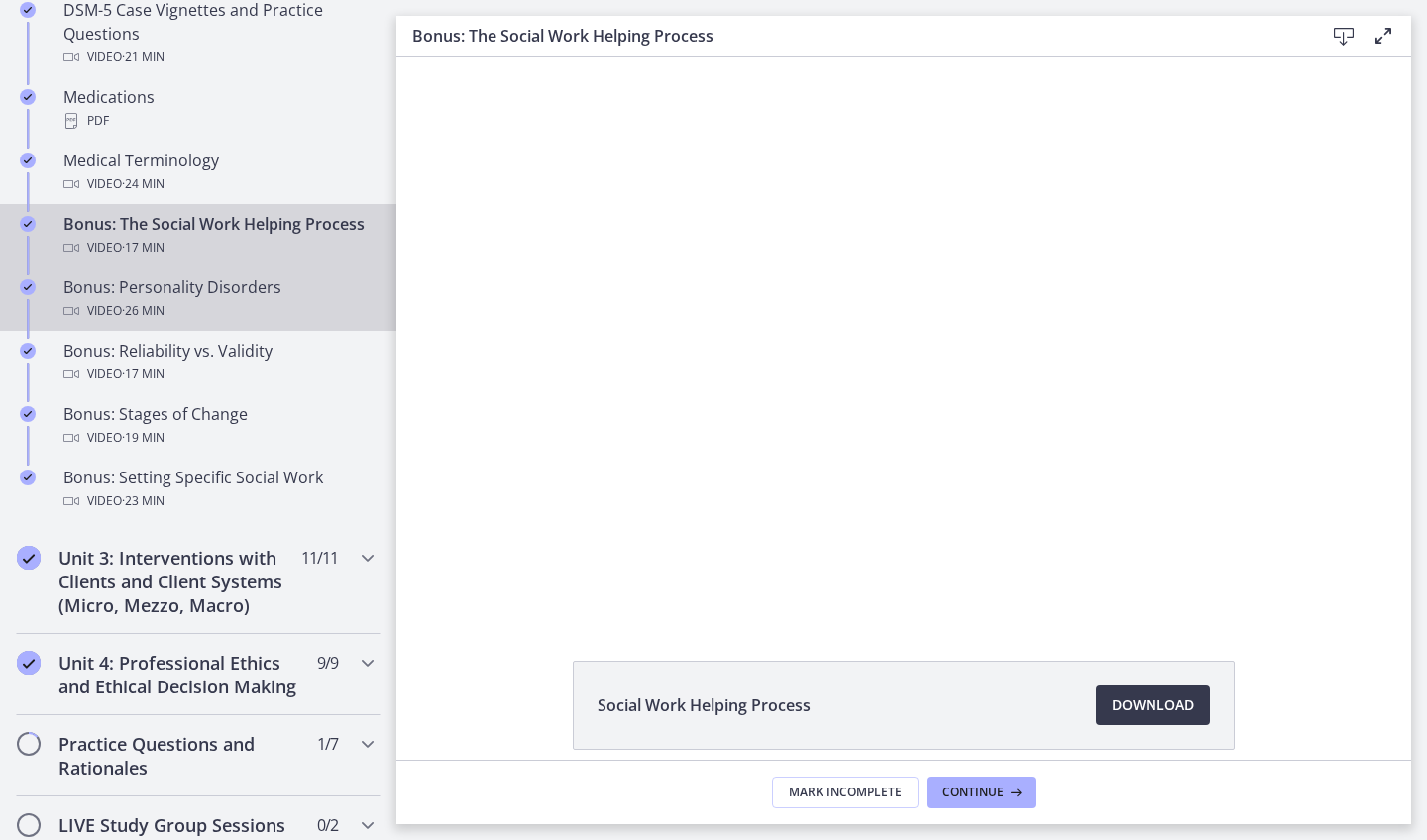scroll, scrollTop: 0, scrollLeft: 0, axis: both 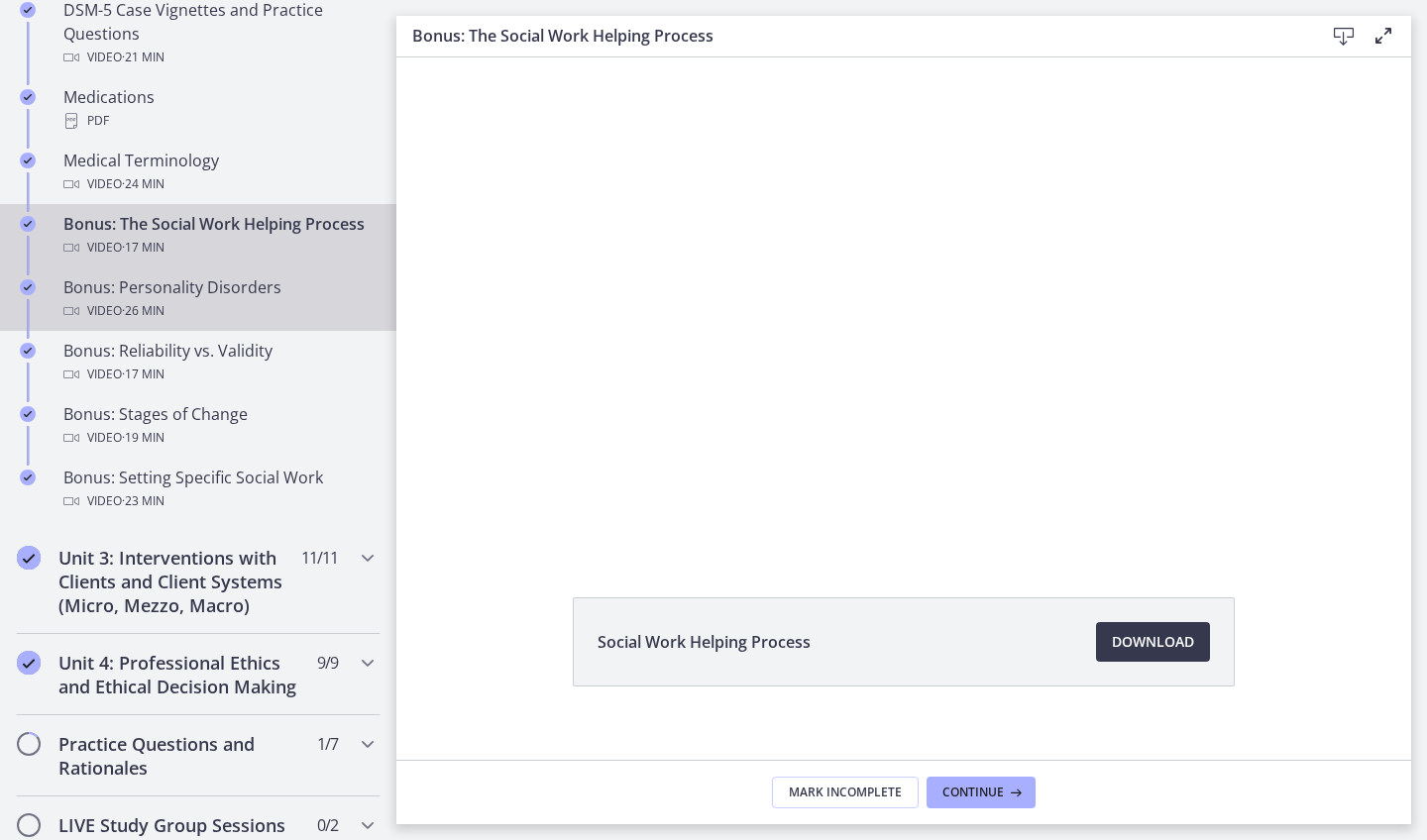 click on "·  26 min" at bounding box center (143, 311) 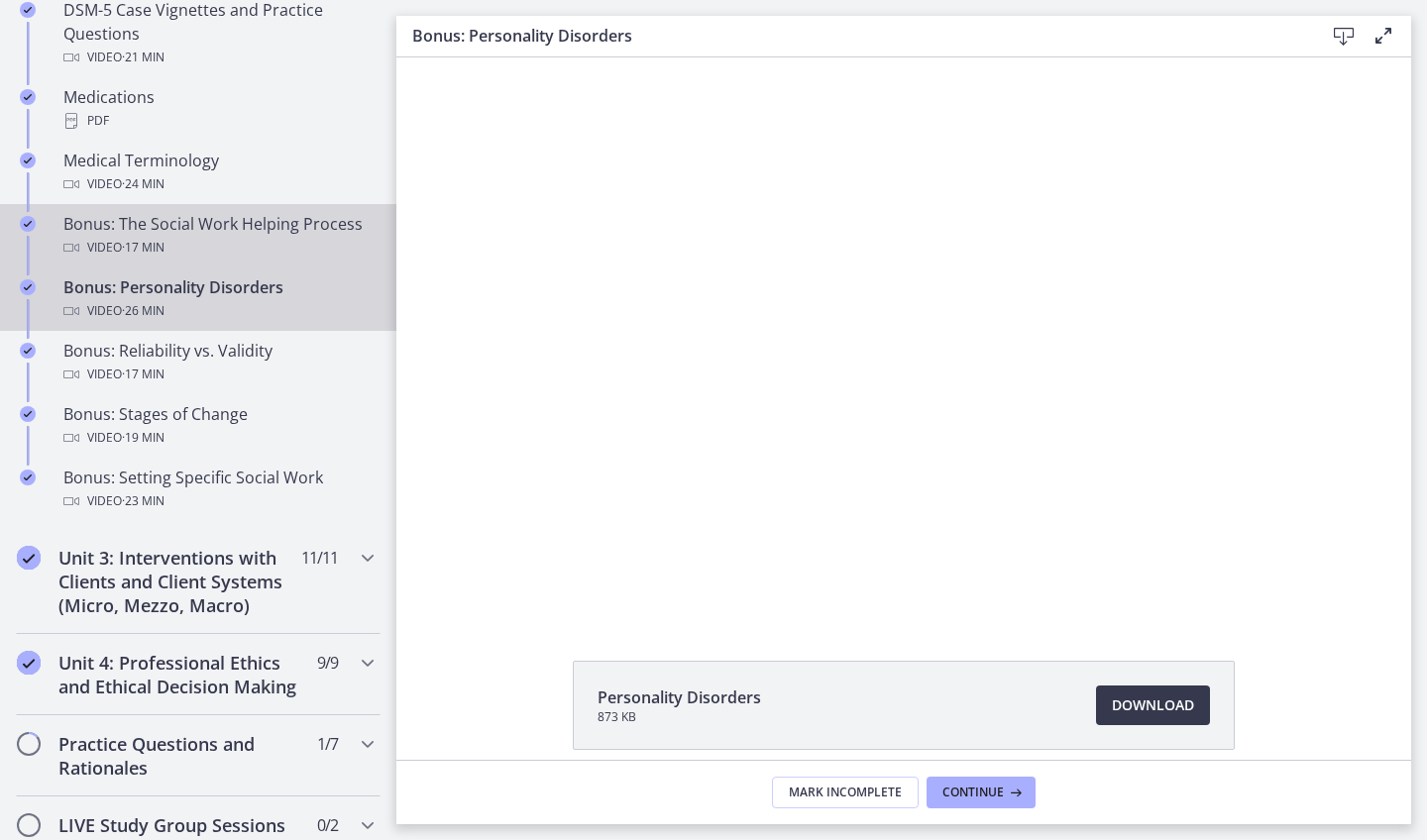 click on "·  17 min" at bounding box center [143, 248] 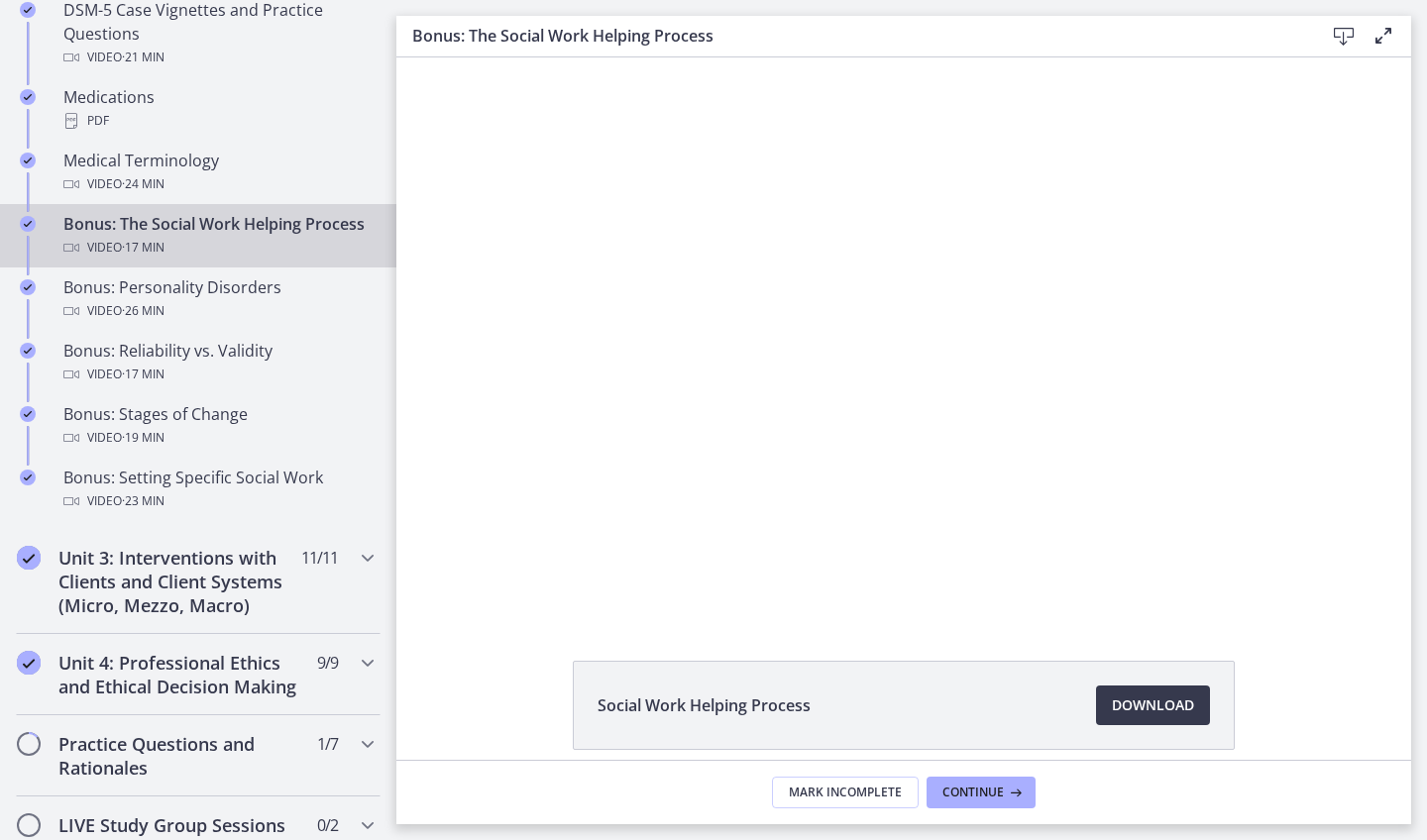 scroll, scrollTop: 0, scrollLeft: 0, axis: both 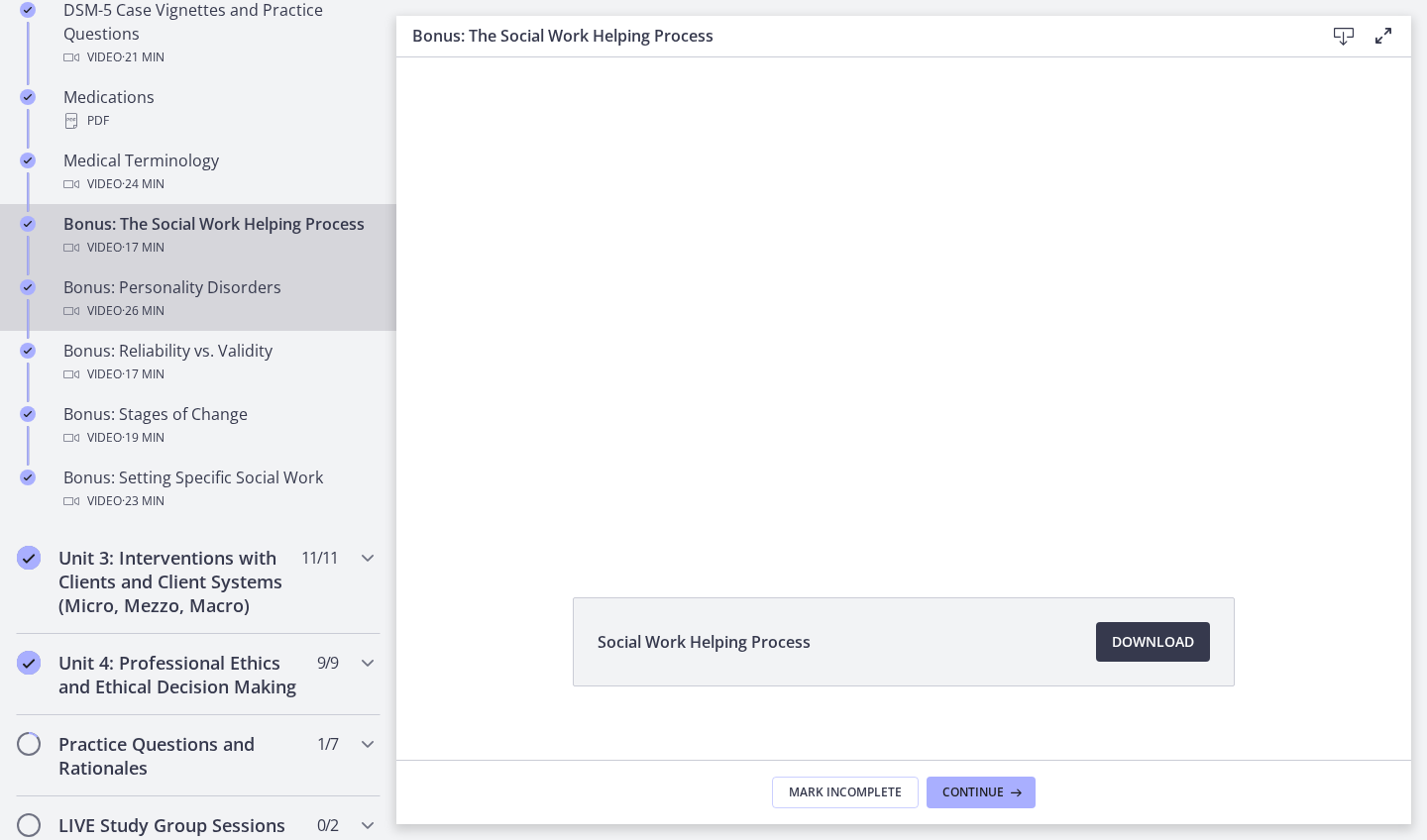 click on "Bonus: Personality Disorders
Video
·  26 min" at bounding box center [218, 299] 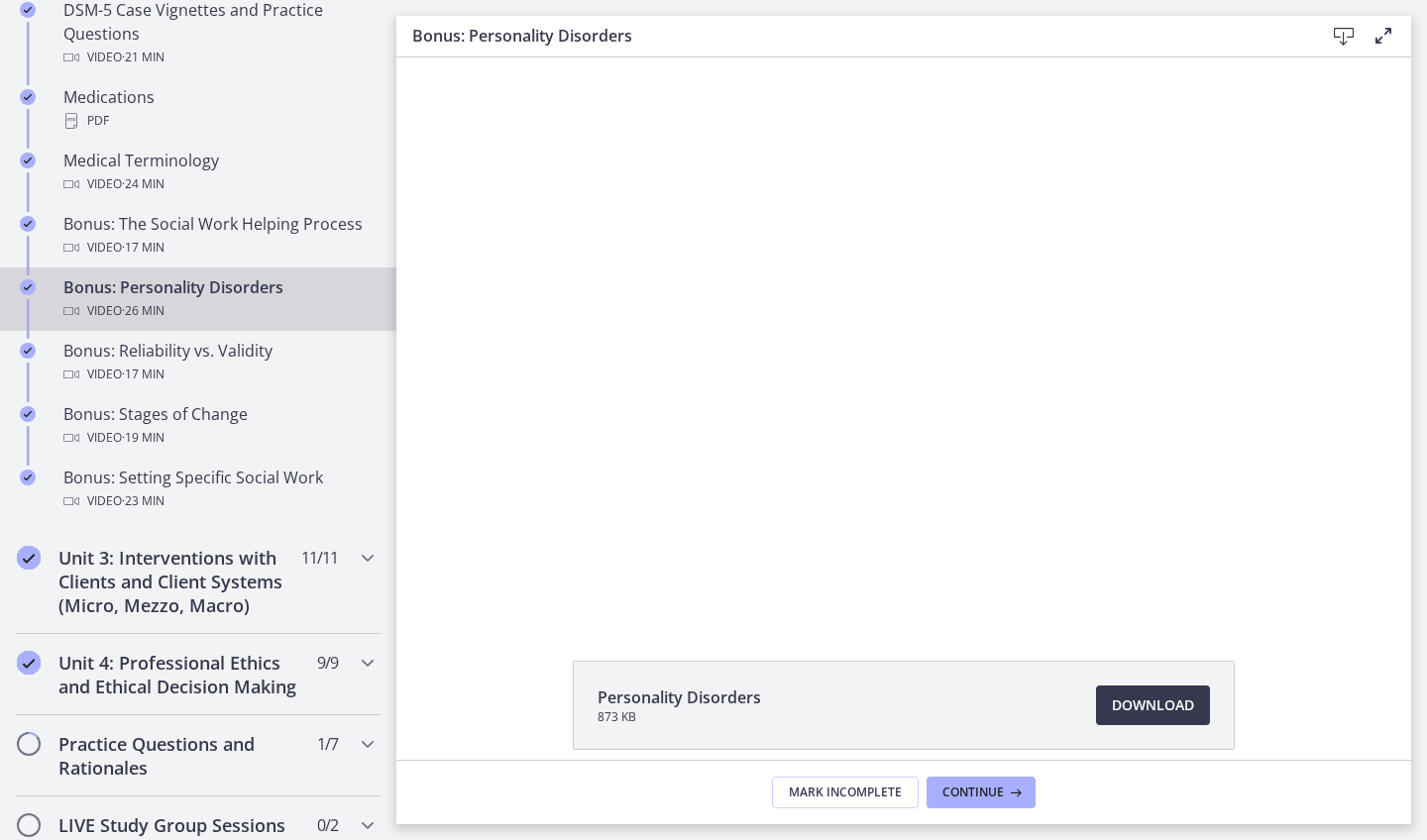 scroll, scrollTop: 0, scrollLeft: 0, axis: both 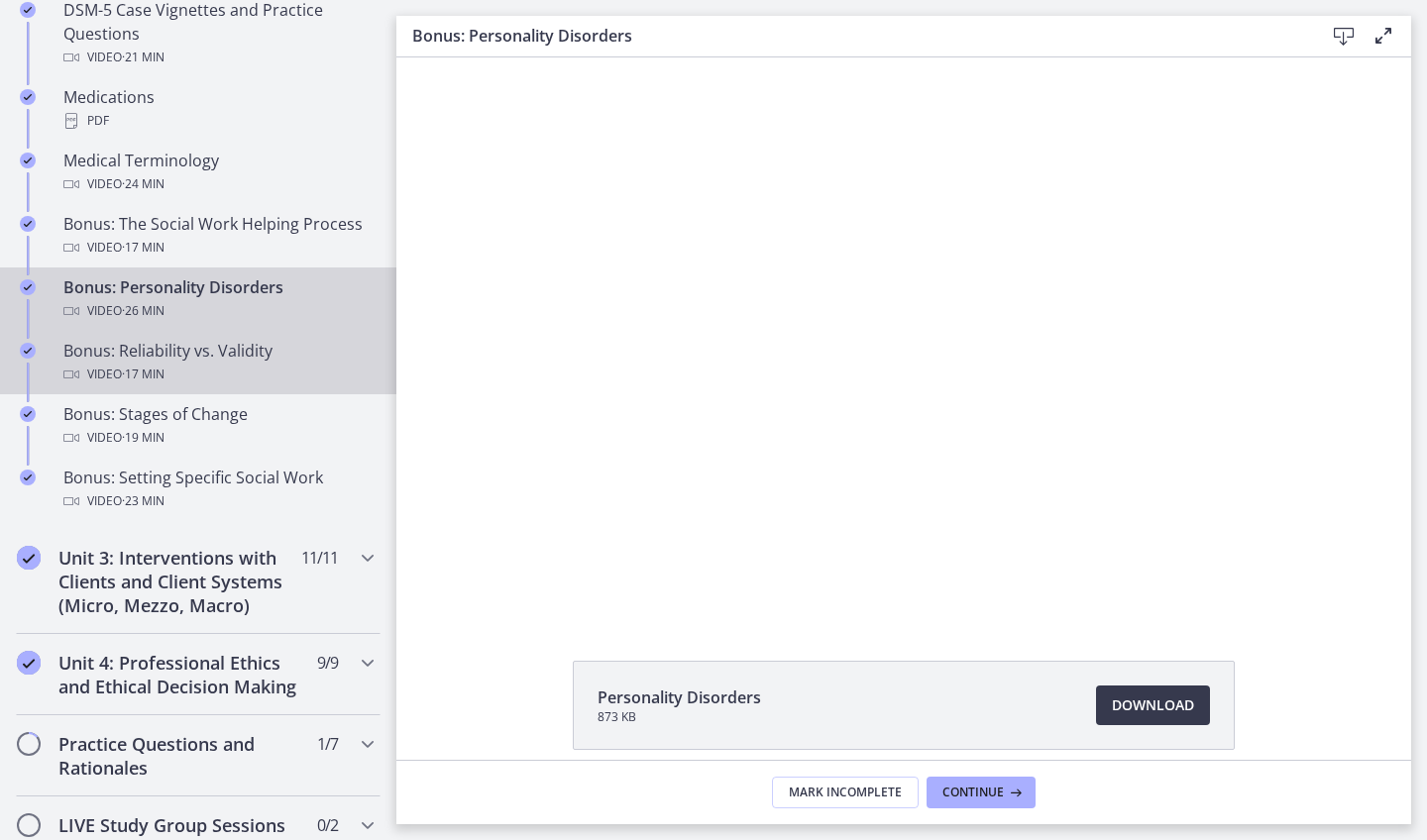 click on "Bonus: Reliability vs. Validity
Video
·  17 min" at bounding box center (218, 363) 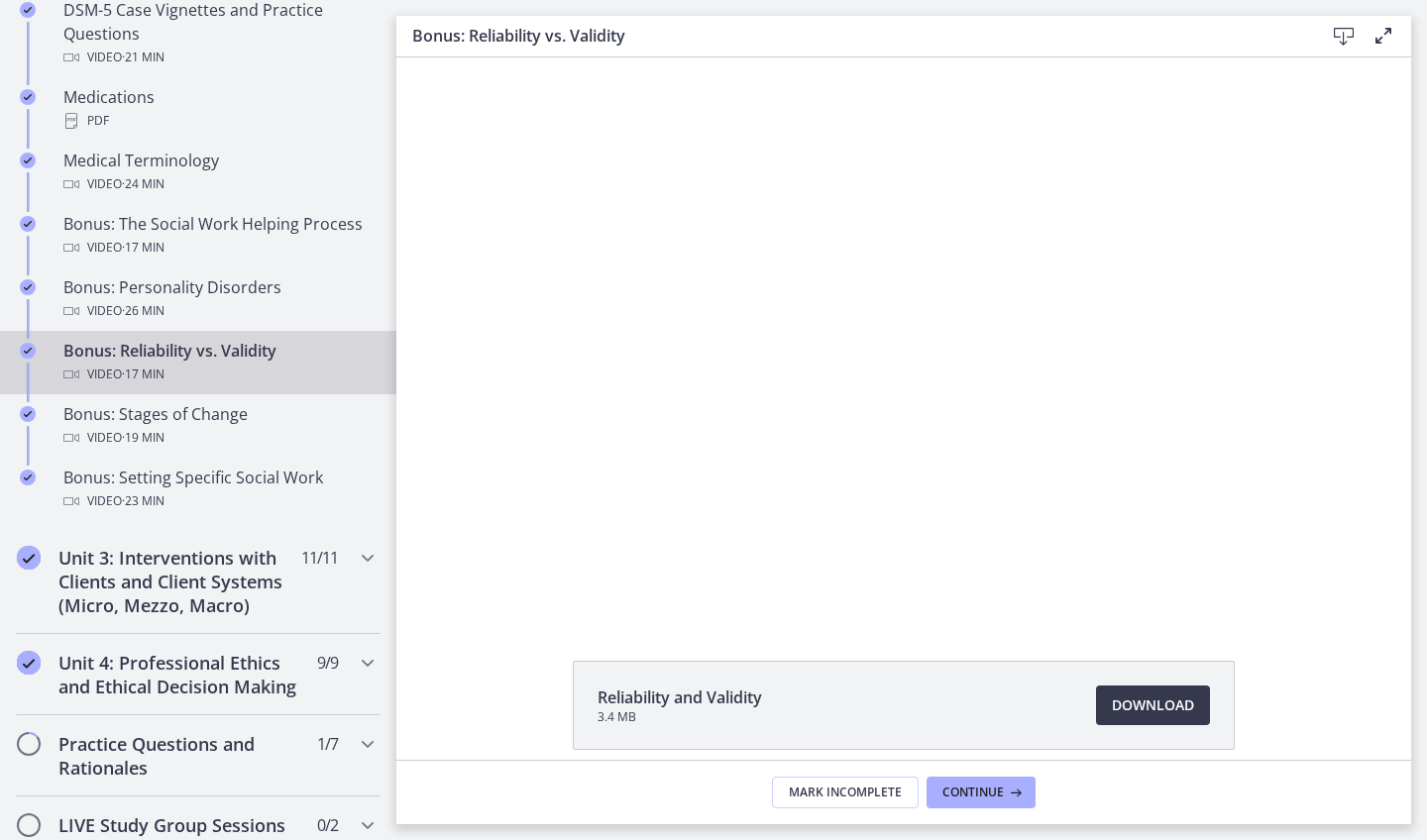 scroll, scrollTop: 0, scrollLeft: 0, axis: both 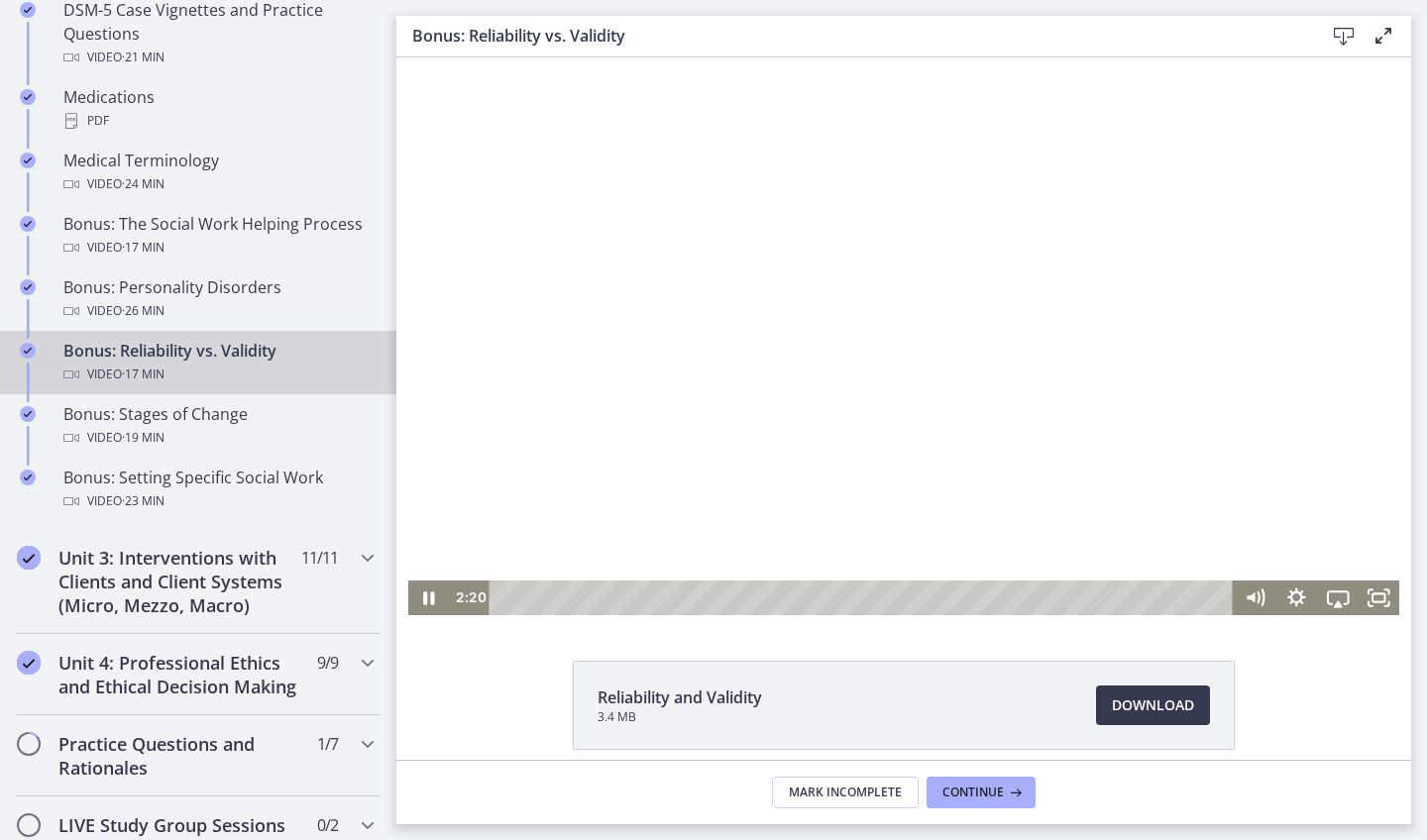 click at bounding box center [864, 597] 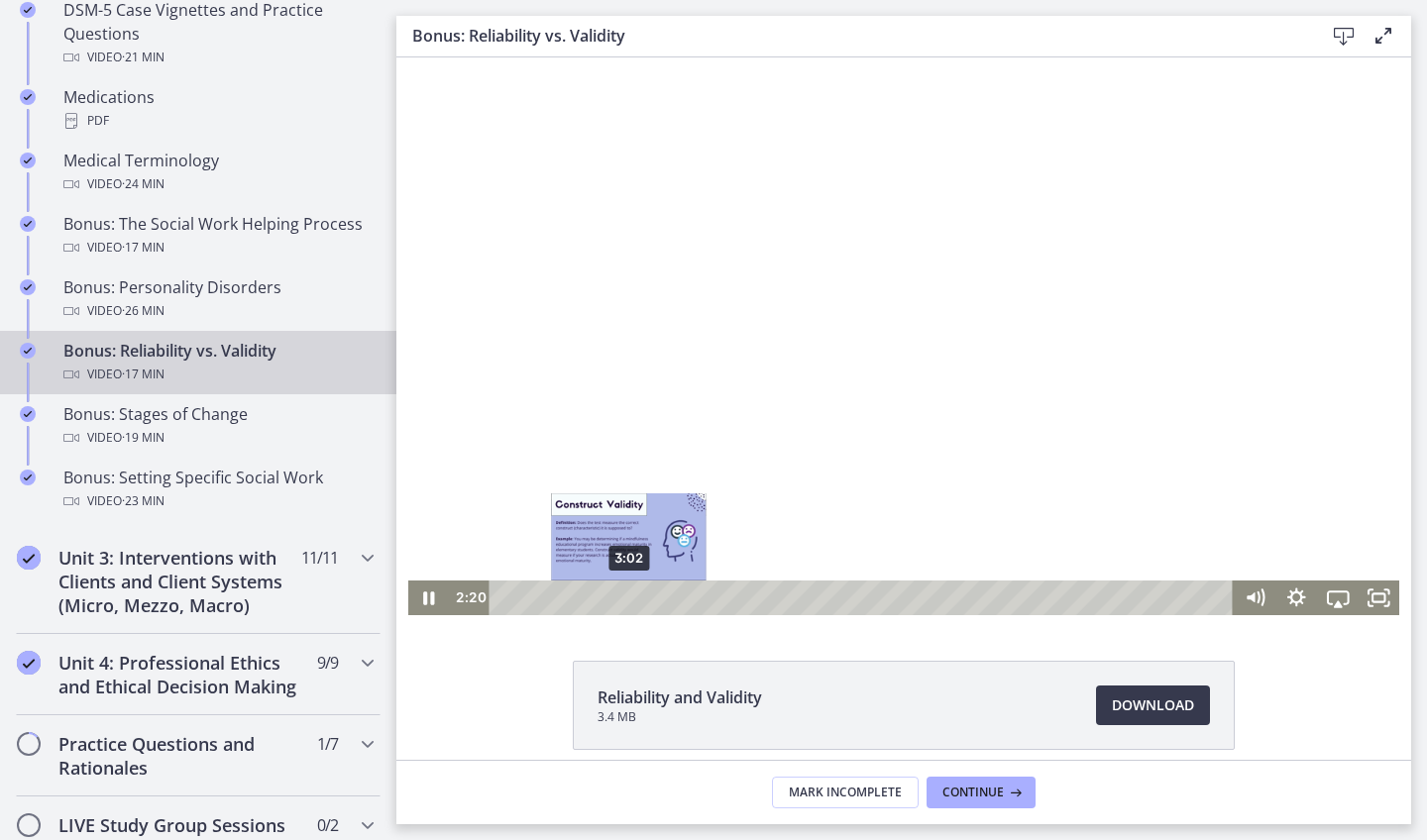 click on "3:02" at bounding box center (864, 597) 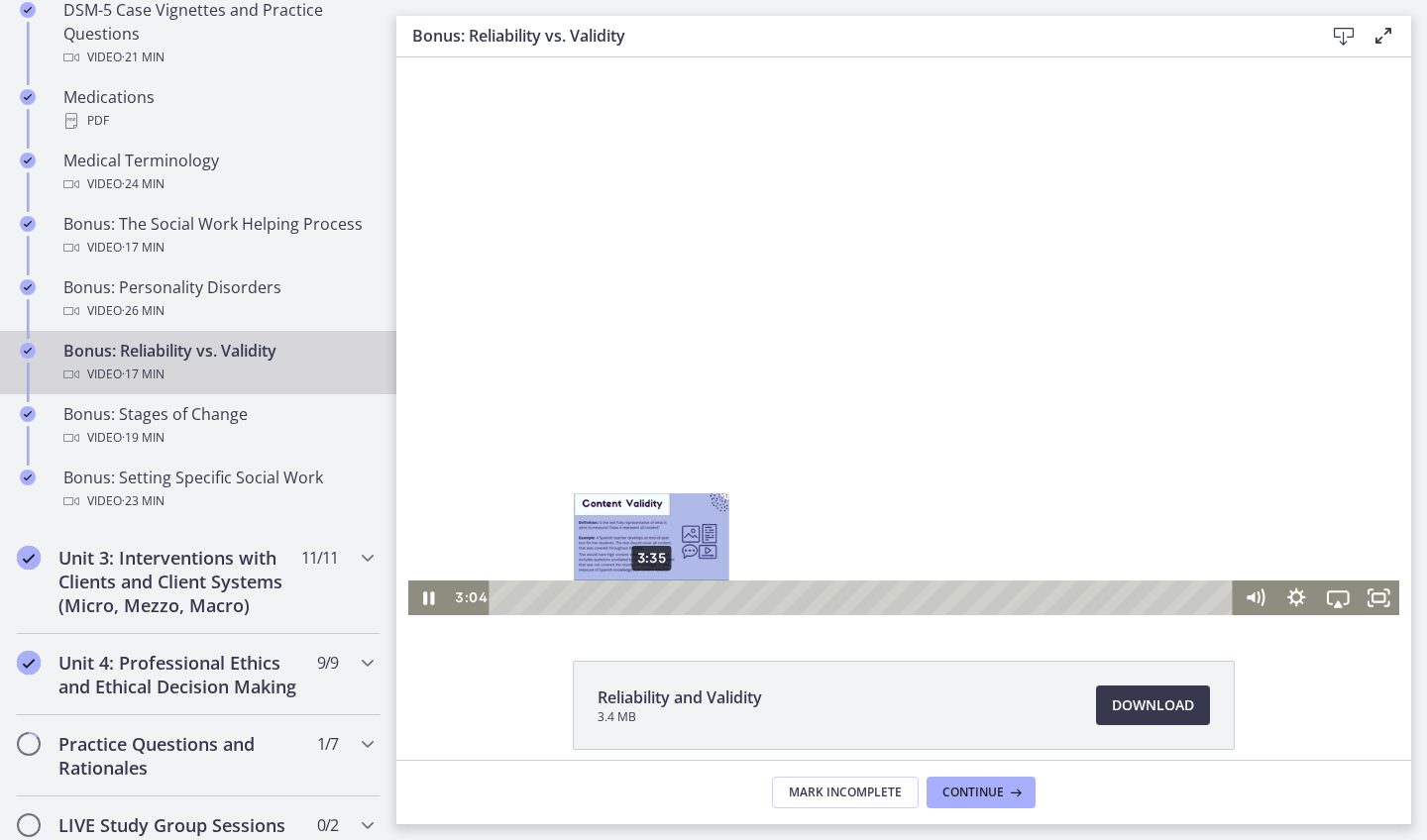 click on "3:35" at bounding box center (864, 597) 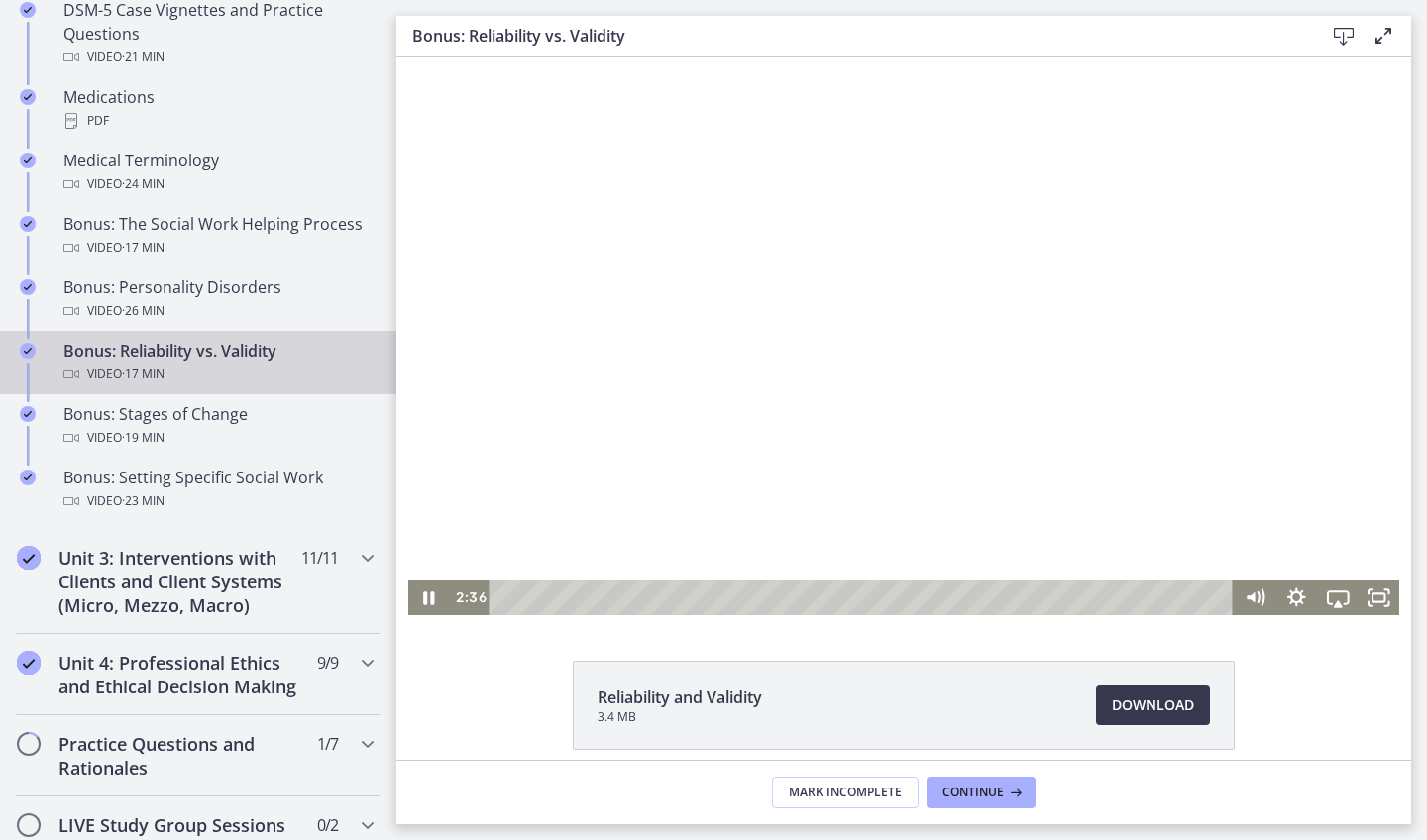 click at bounding box center (904, 336) 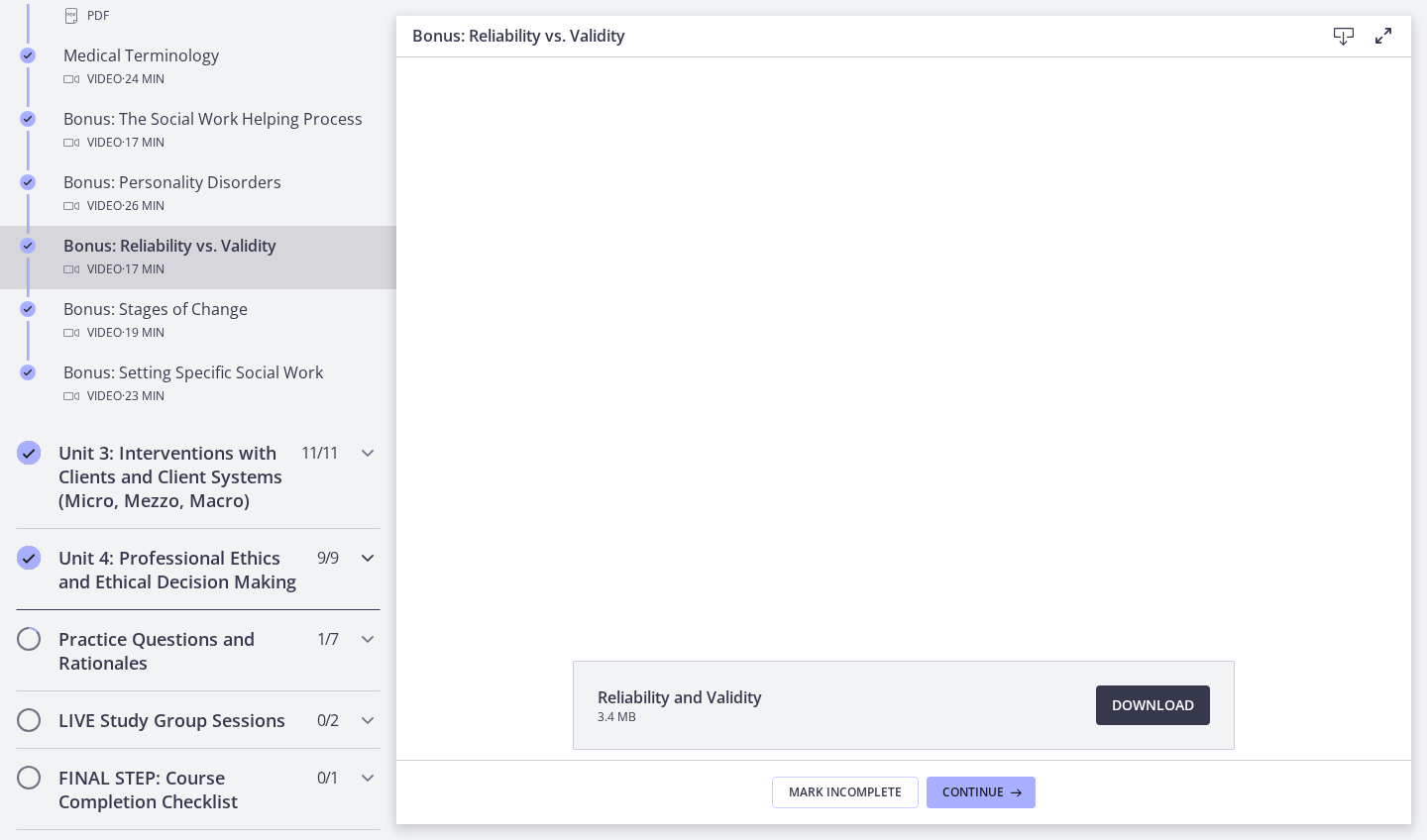 scroll, scrollTop: 1556, scrollLeft: 0, axis: vertical 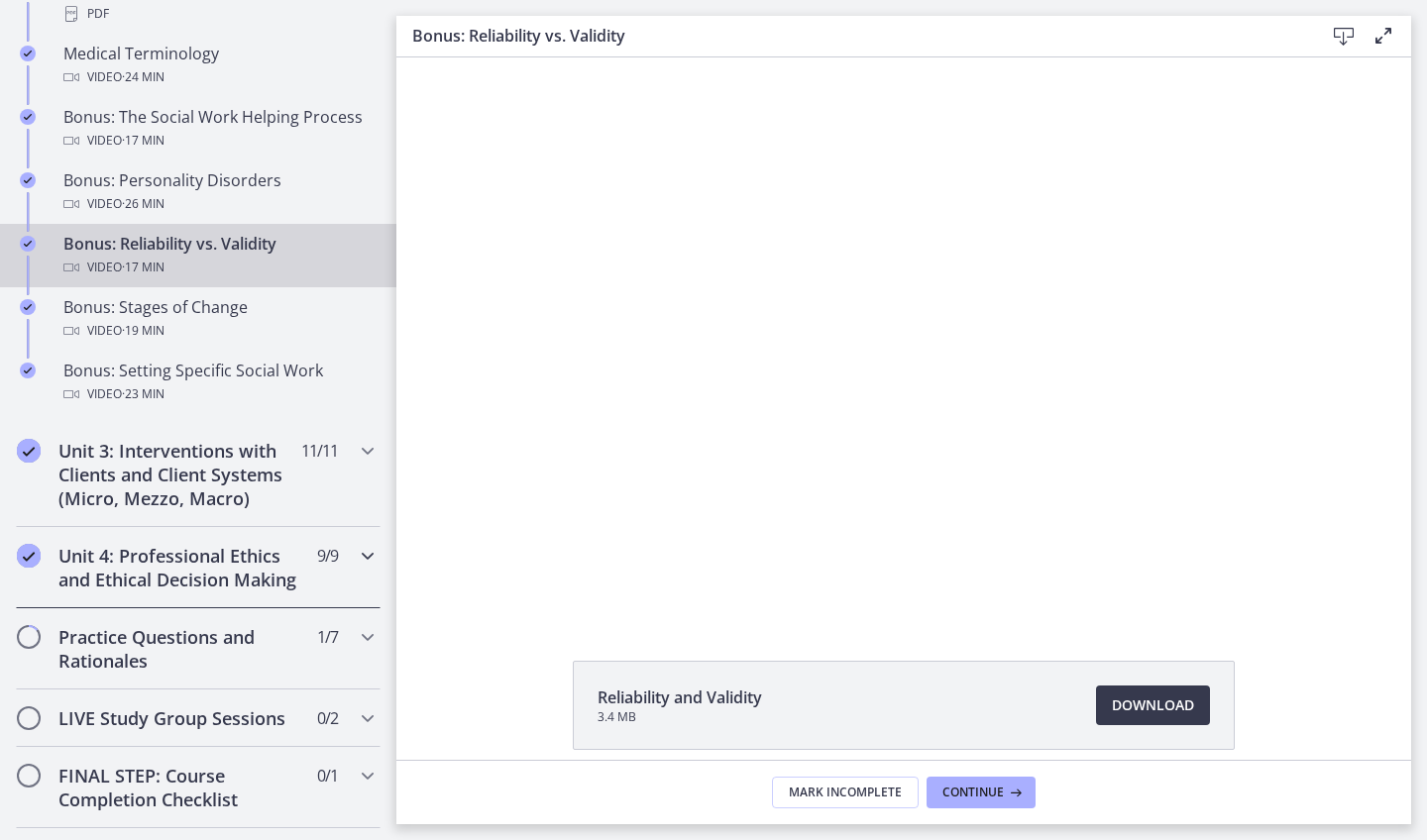 click on "Unit 4: Professional Ethics and Ethical Decision Making" at bounding box center (179, 568) 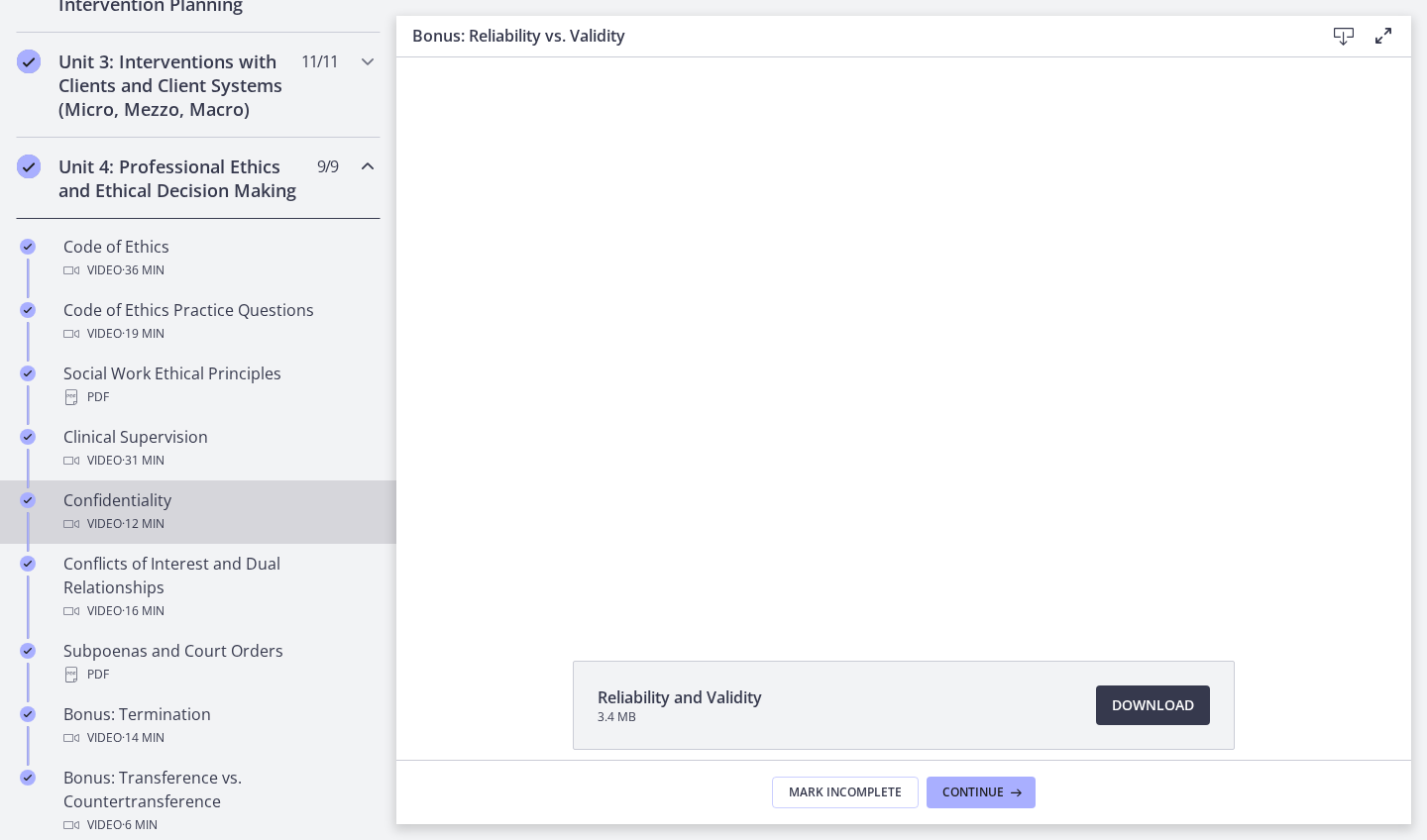 scroll, scrollTop: 740, scrollLeft: 0, axis: vertical 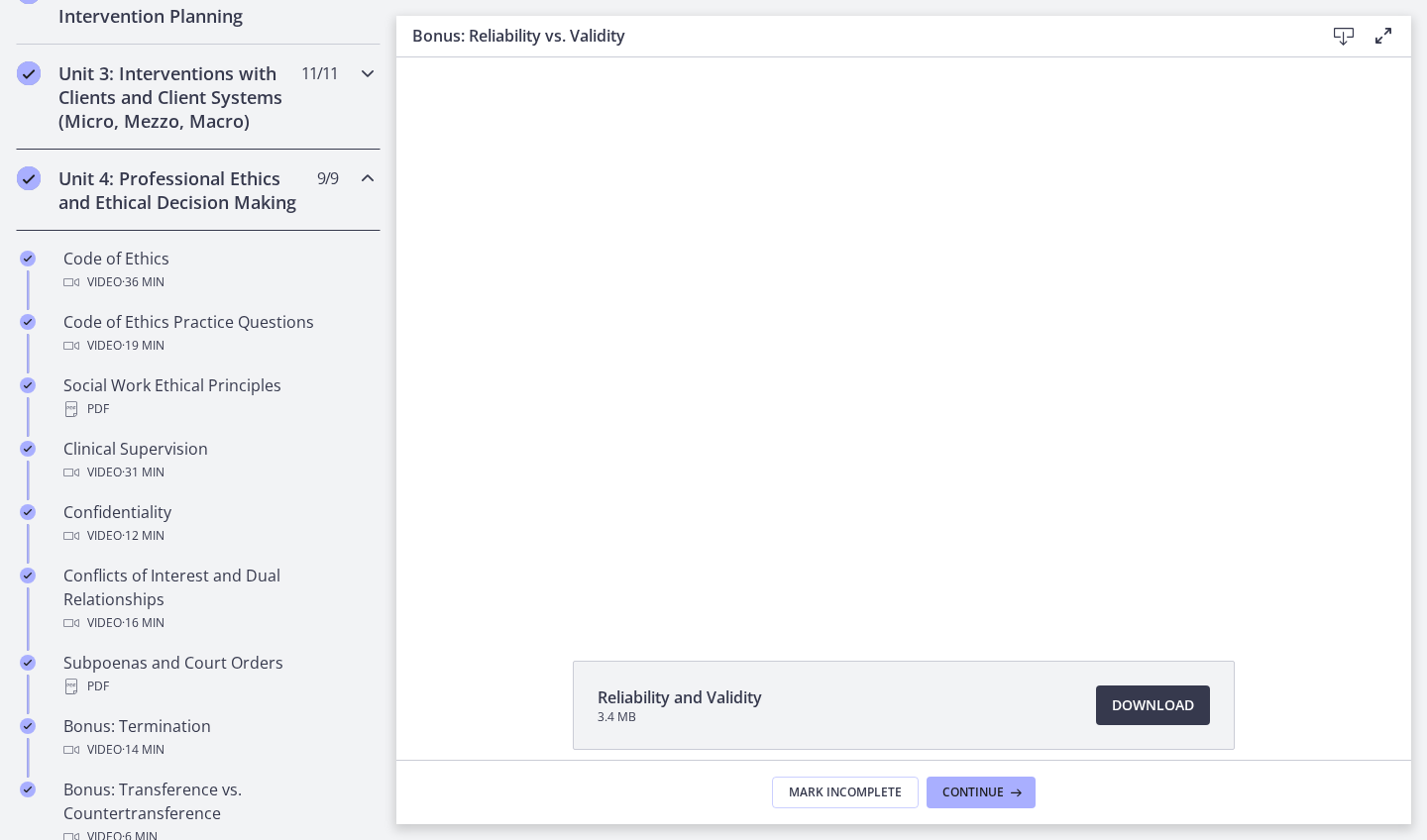 click on "Unit 3: Interventions with Clients and Client Systems (Micro, Mezzo, Macro)" at bounding box center [179, 97] 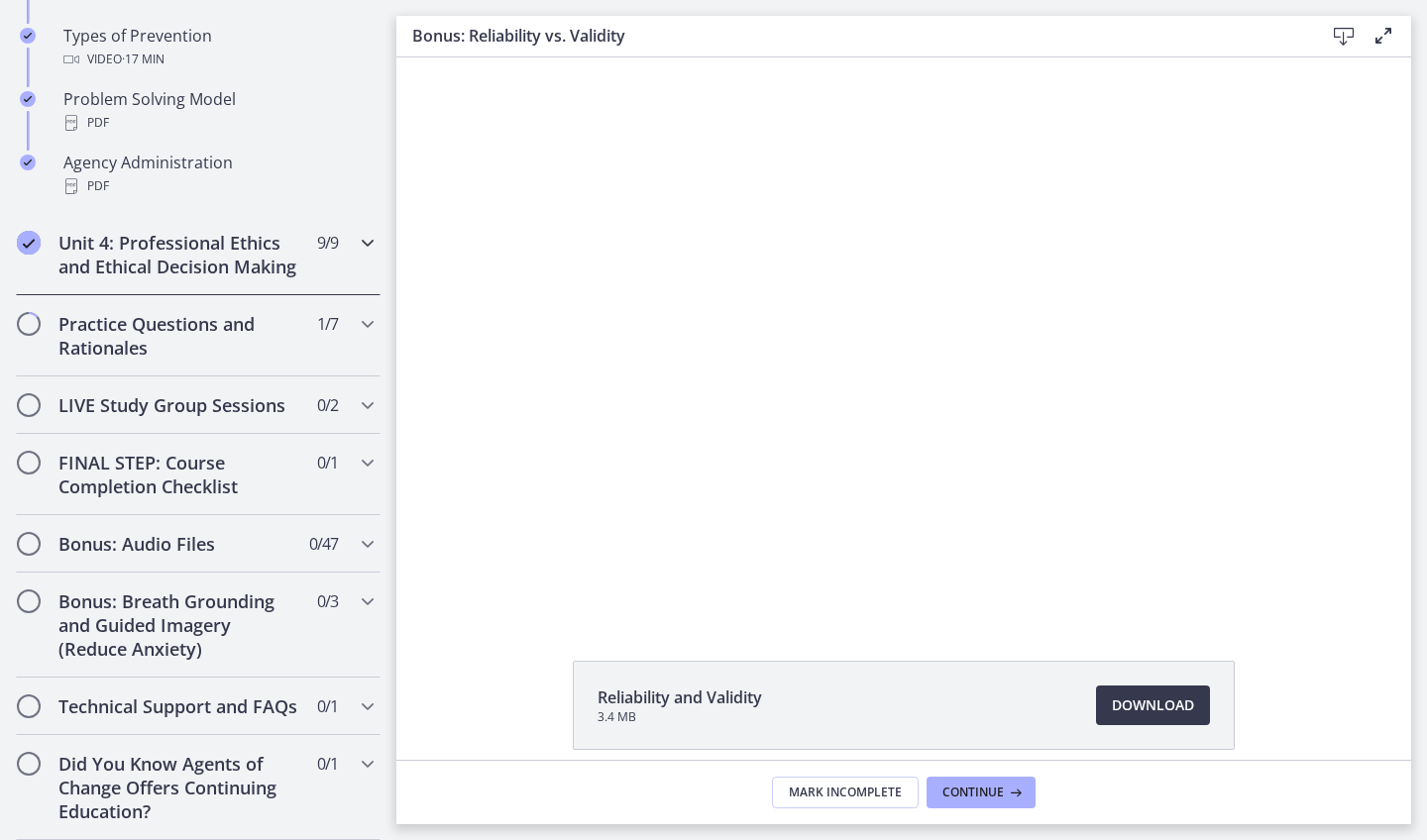 click on "Unit 4: Professional Ethics and Ethical Decision Making
9  /  9
Completed" at bounding box center [198, 255] 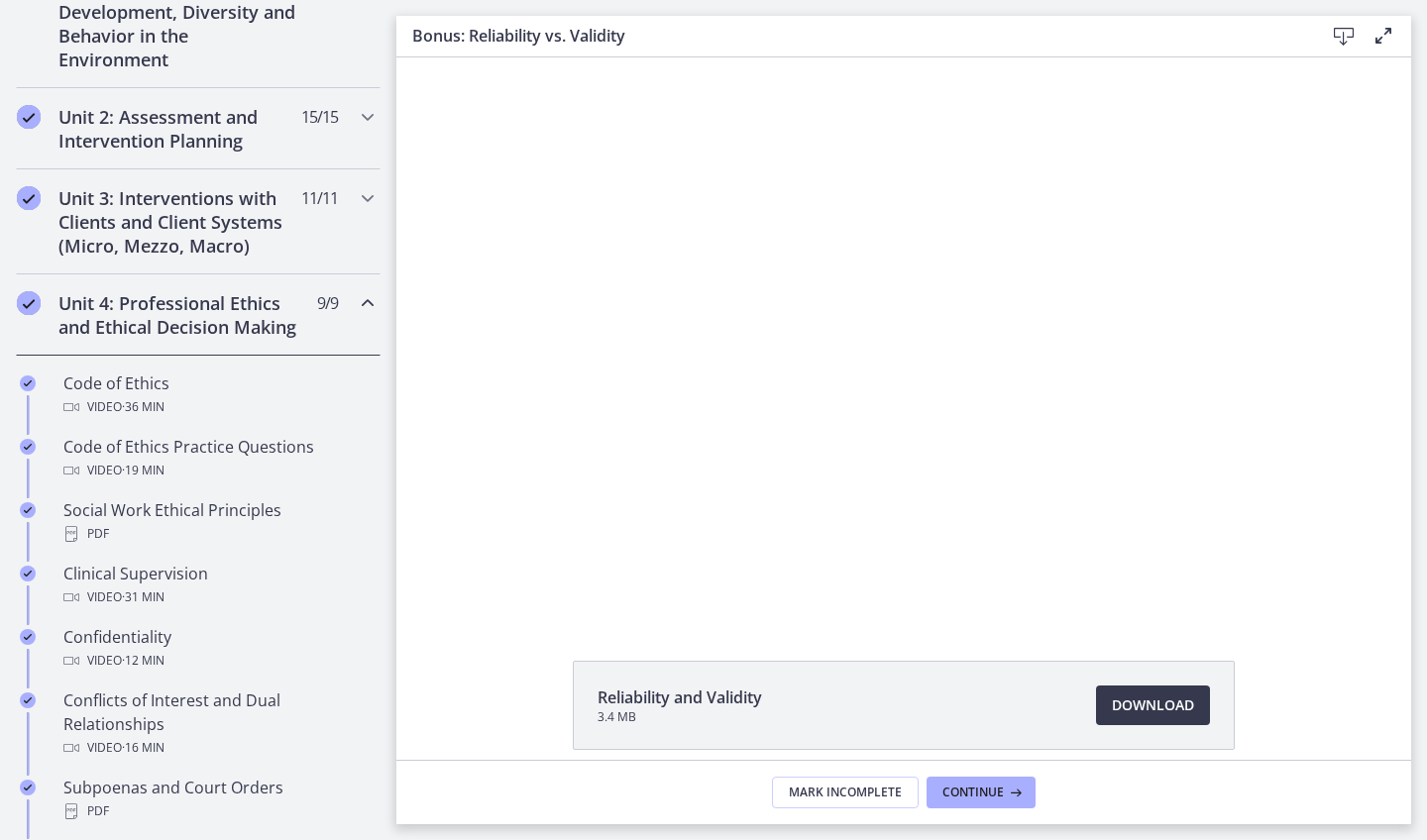 scroll, scrollTop: 434, scrollLeft: 0, axis: vertical 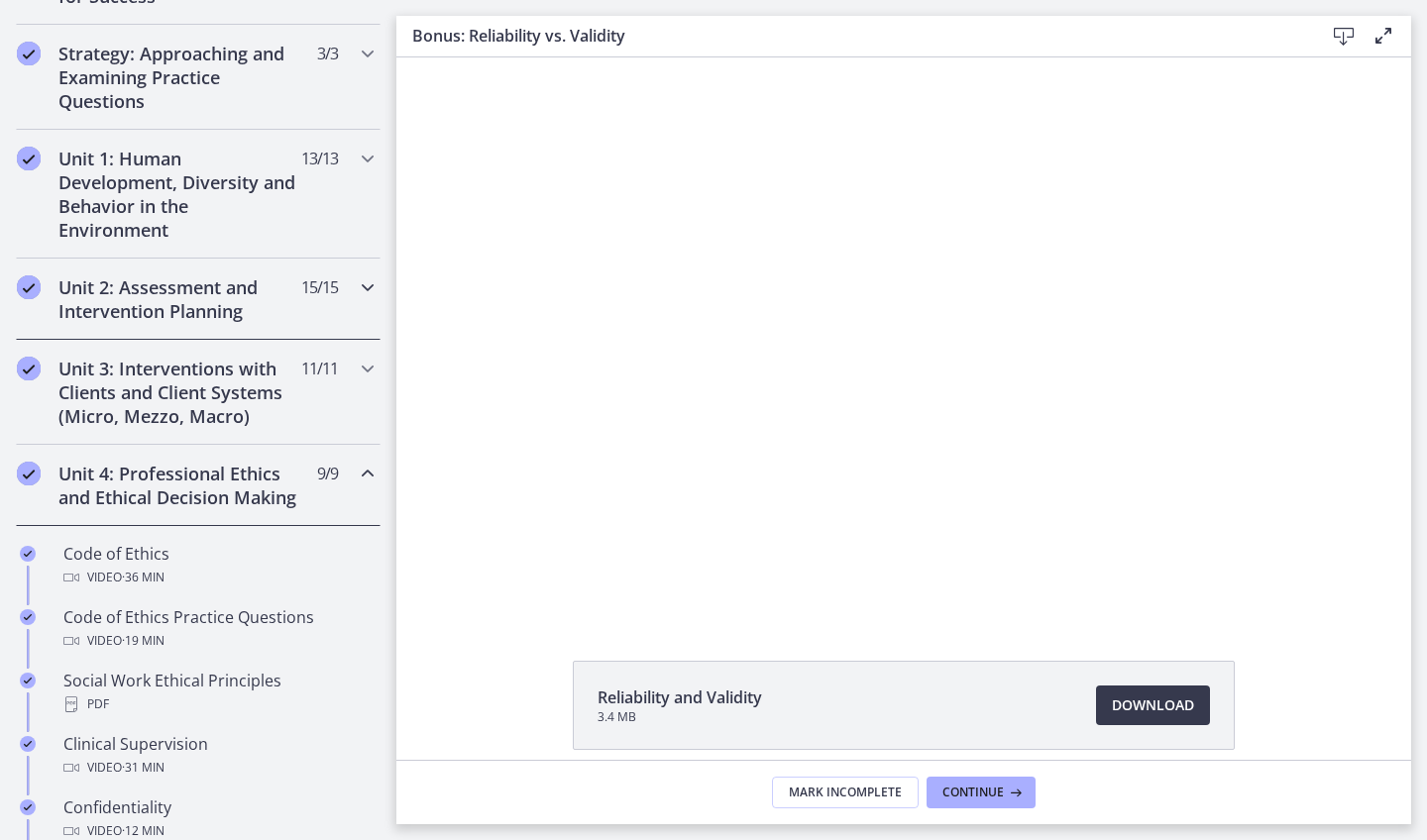 click on "Unit 2: Assessment and Intervention Planning" at bounding box center (179, 299) 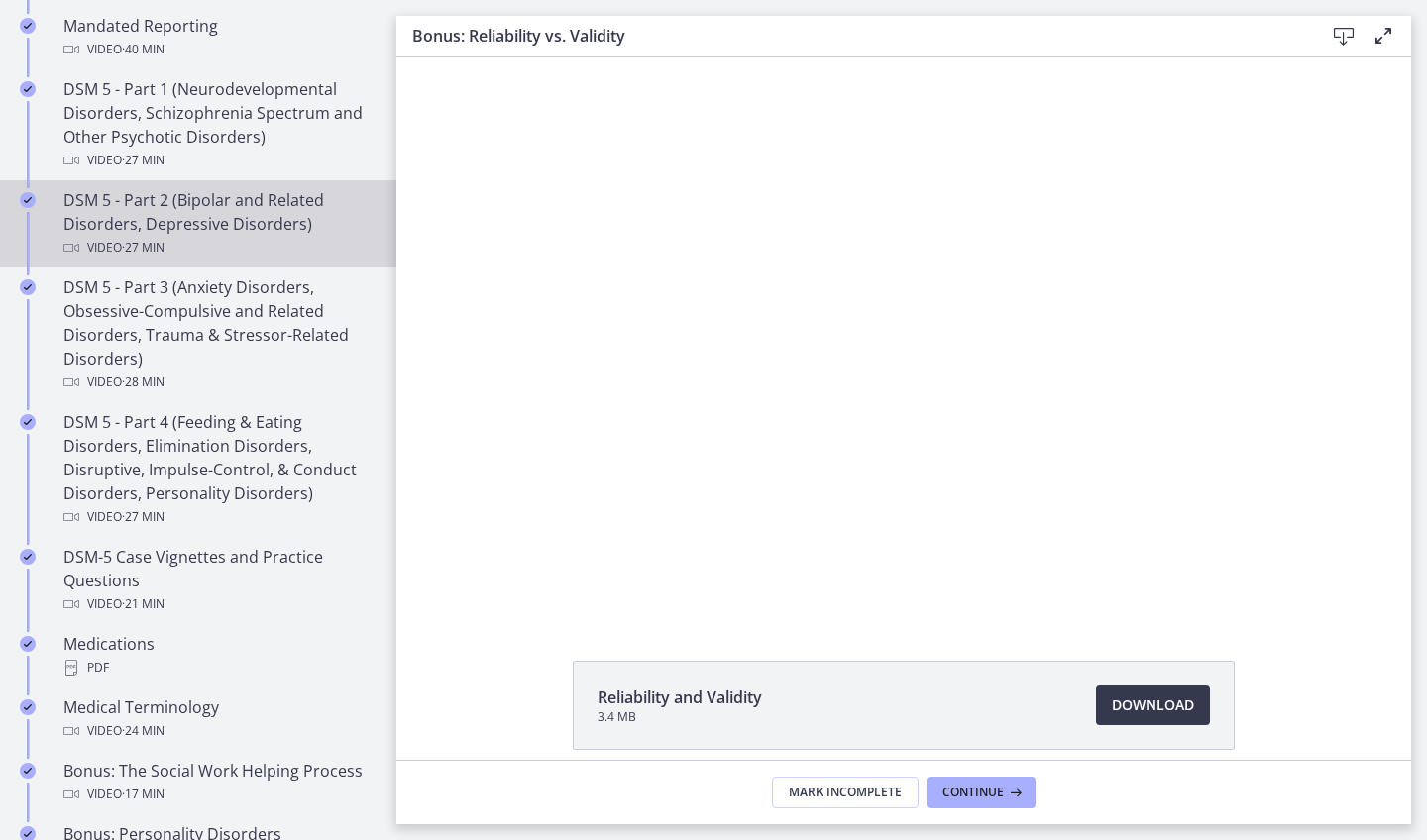 scroll, scrollTop: 904, scrollLeft: 0, axis: vertical 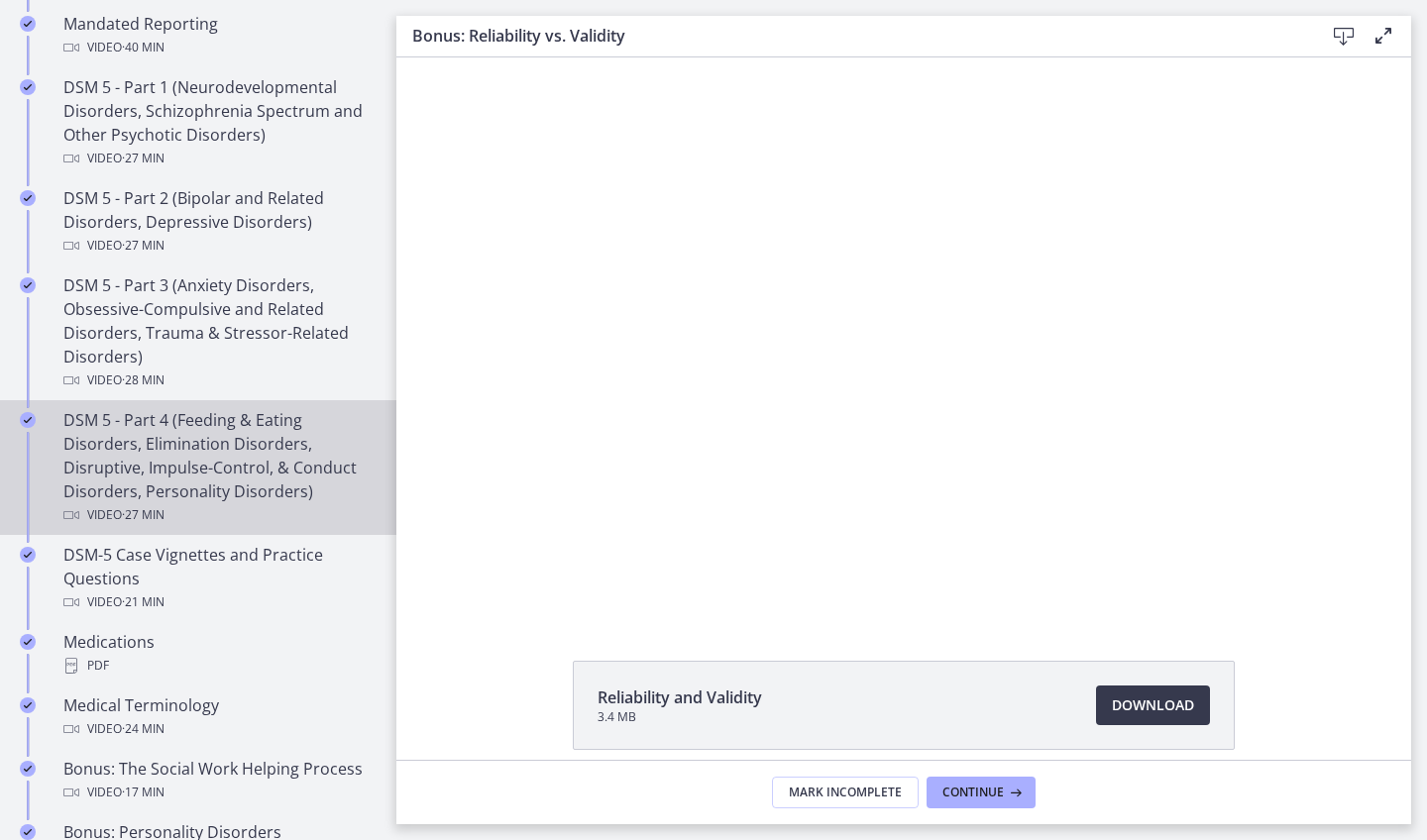click on "DSM 5 - Part 4 (Feeding & Eating Disorders, Elimination Disorders, Disruptive, Impulse-Control, & Conduct Disorders, Personality Disorders)
Video
·  27 min" at bounding box center [218, 468] 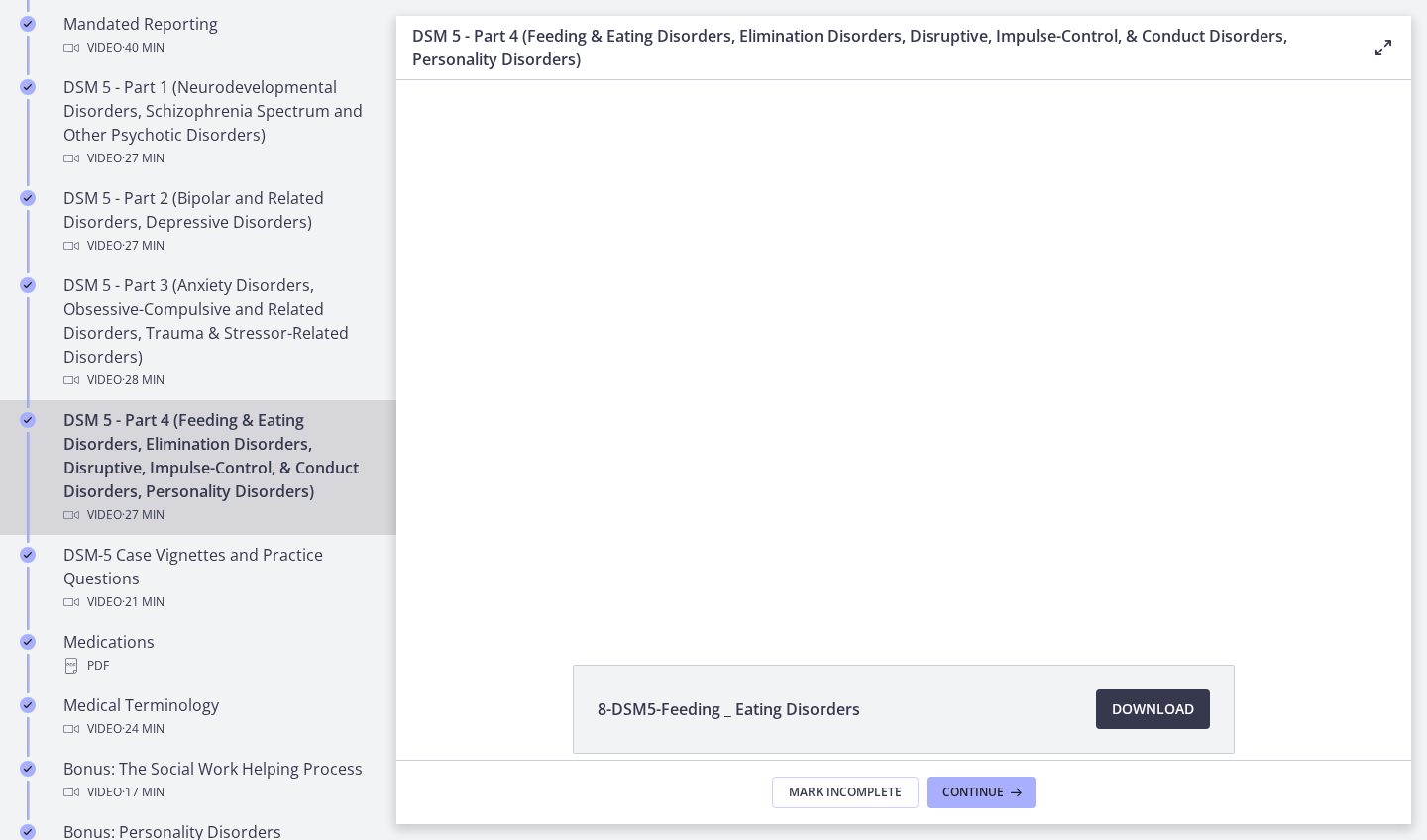 scroll, scrollTop: 0, scrollLeft: 0, axis: both 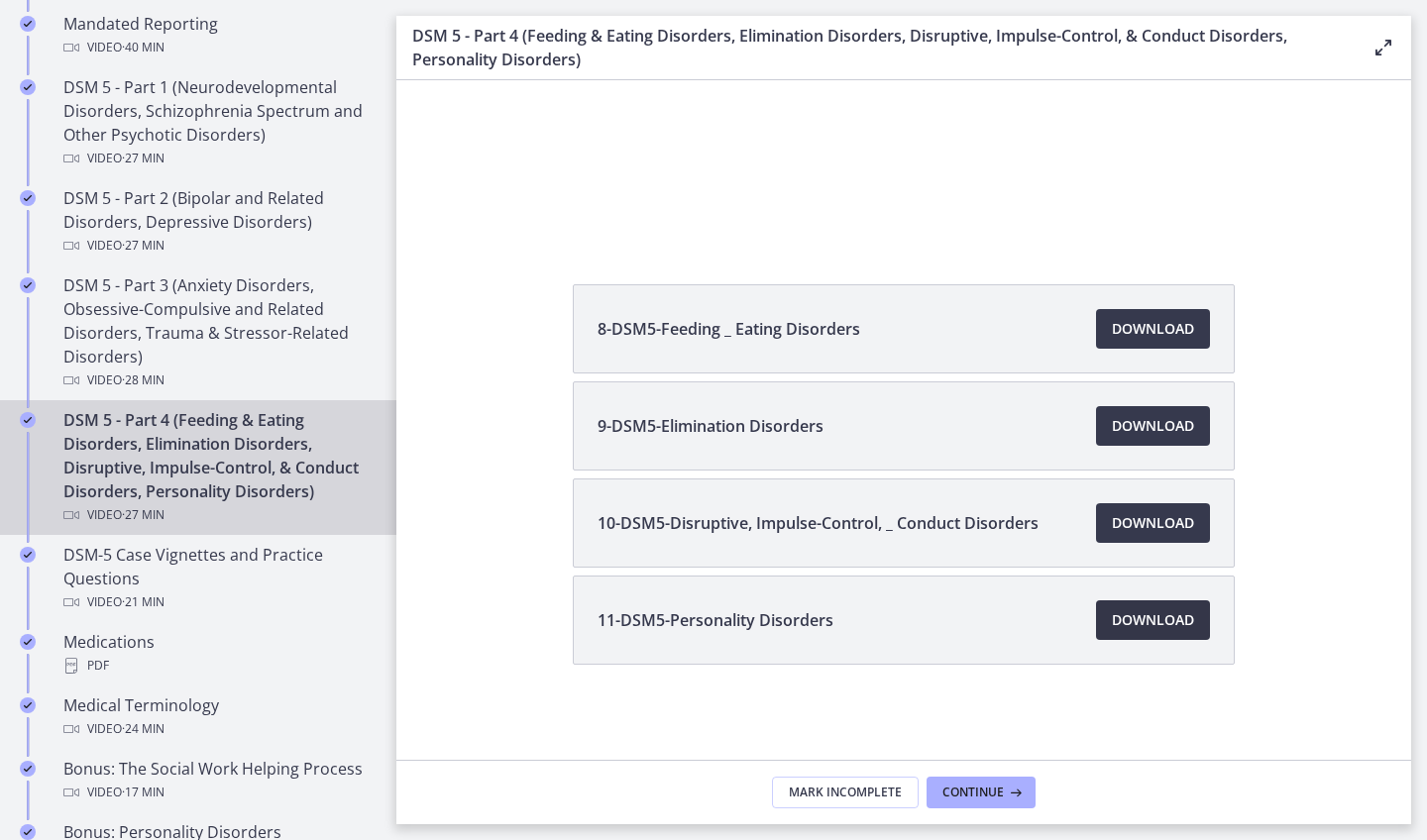 click on "Download
Opens in a new window" at bounding box center (1153, 620) 